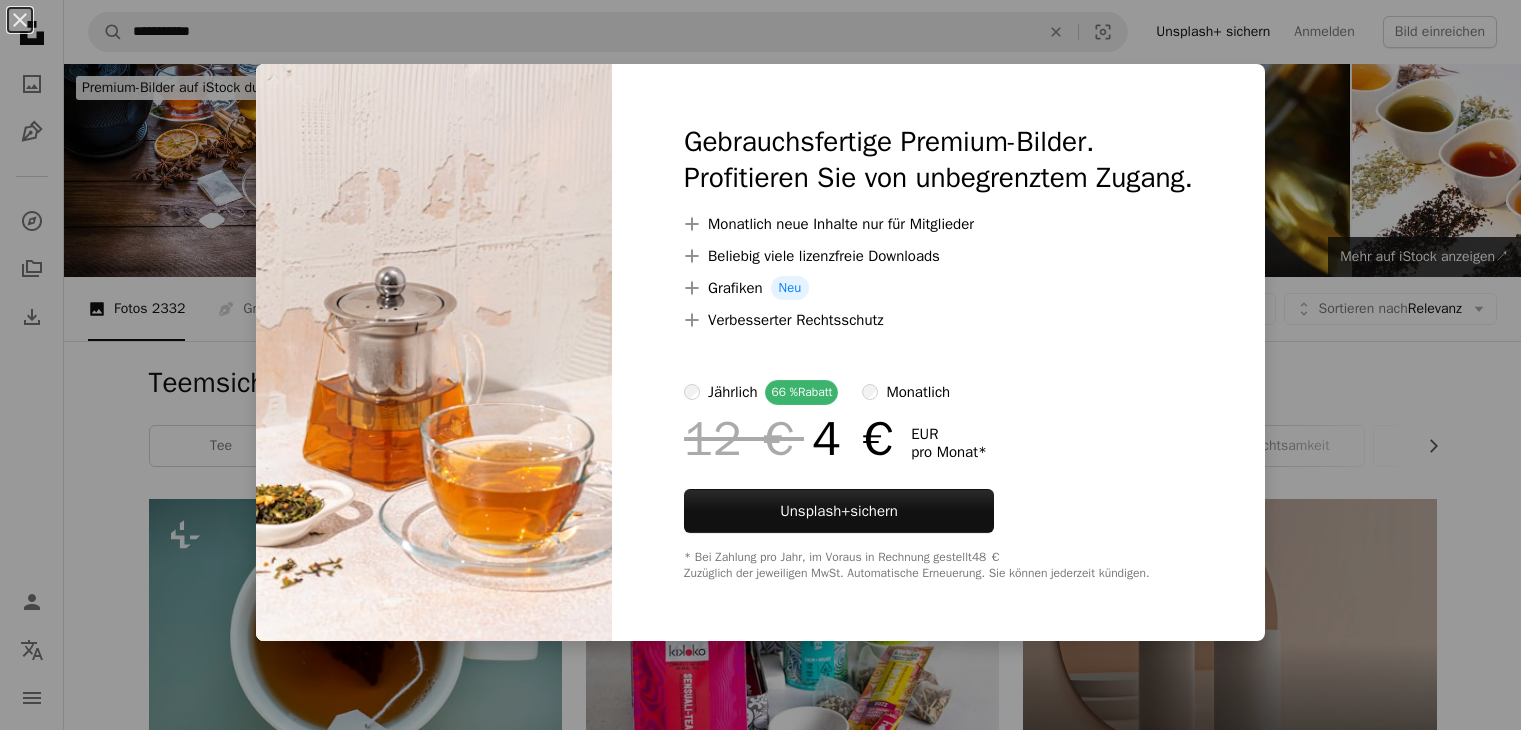 scroll, scrollTop: 1100, scrollLeft: 0, axis: vertical 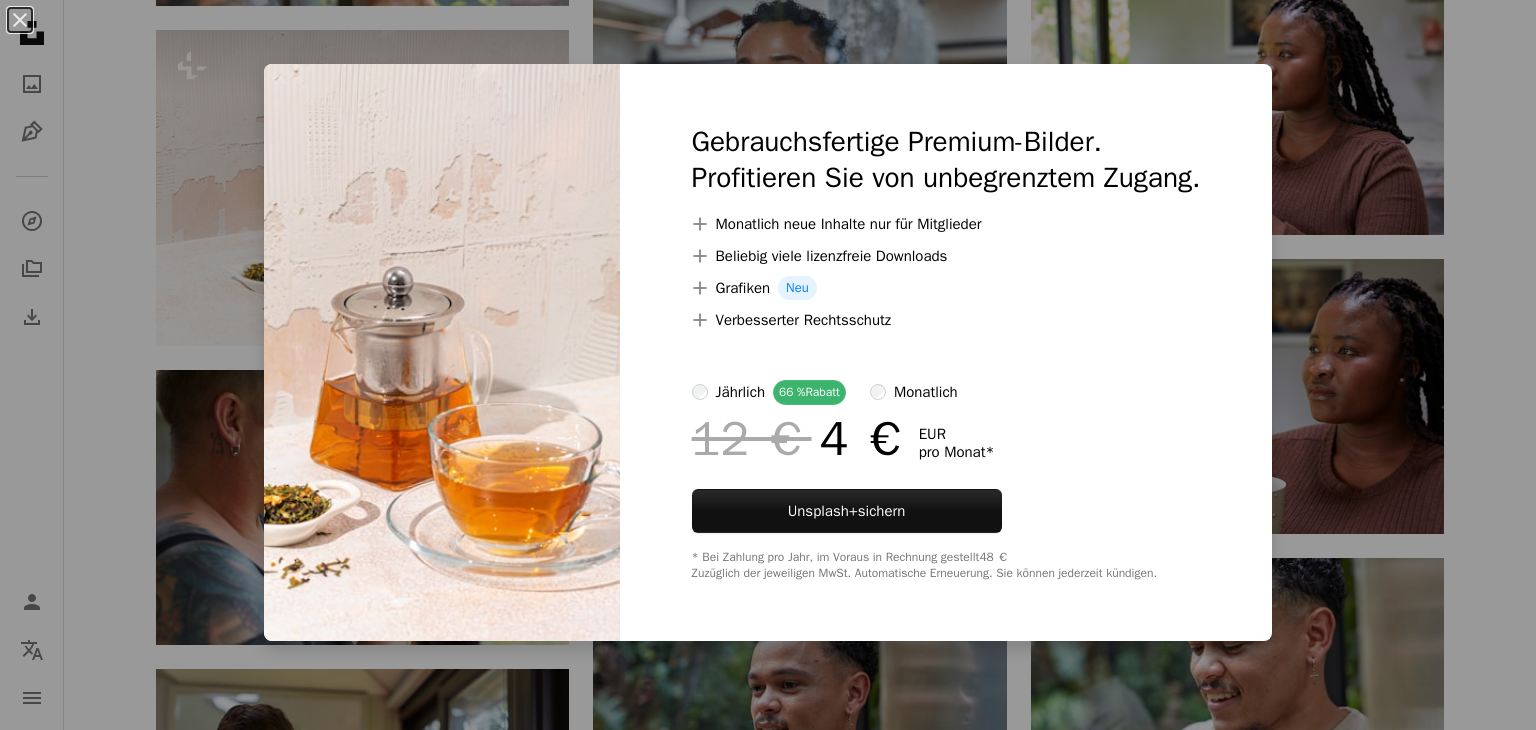 click on "An X shape Gebrauchsfertige Premium-Bilder. Profitieren Sie von unbegrenztem Zugang. A plus sign Monatlich neue Inhalte nur für Mitglieder A plus sign Beliebig viele lizenzfreie Downloads A plus sign Grafiken  Neu A plus sign Verbesserter Rechtsschutz jährlich 66 %  Rabatt monatlich 12 €   4 € EUR pro Monat * Unsplash+  sichern * Bei Zahlung pro Jahr, im Voraus in Rechnung gestellt  48 € Zuzüglich der jeweiligen MwSt. Automatische Erneuerung. Sie können jederzeit kündigen." at bounding box center [768, 365] 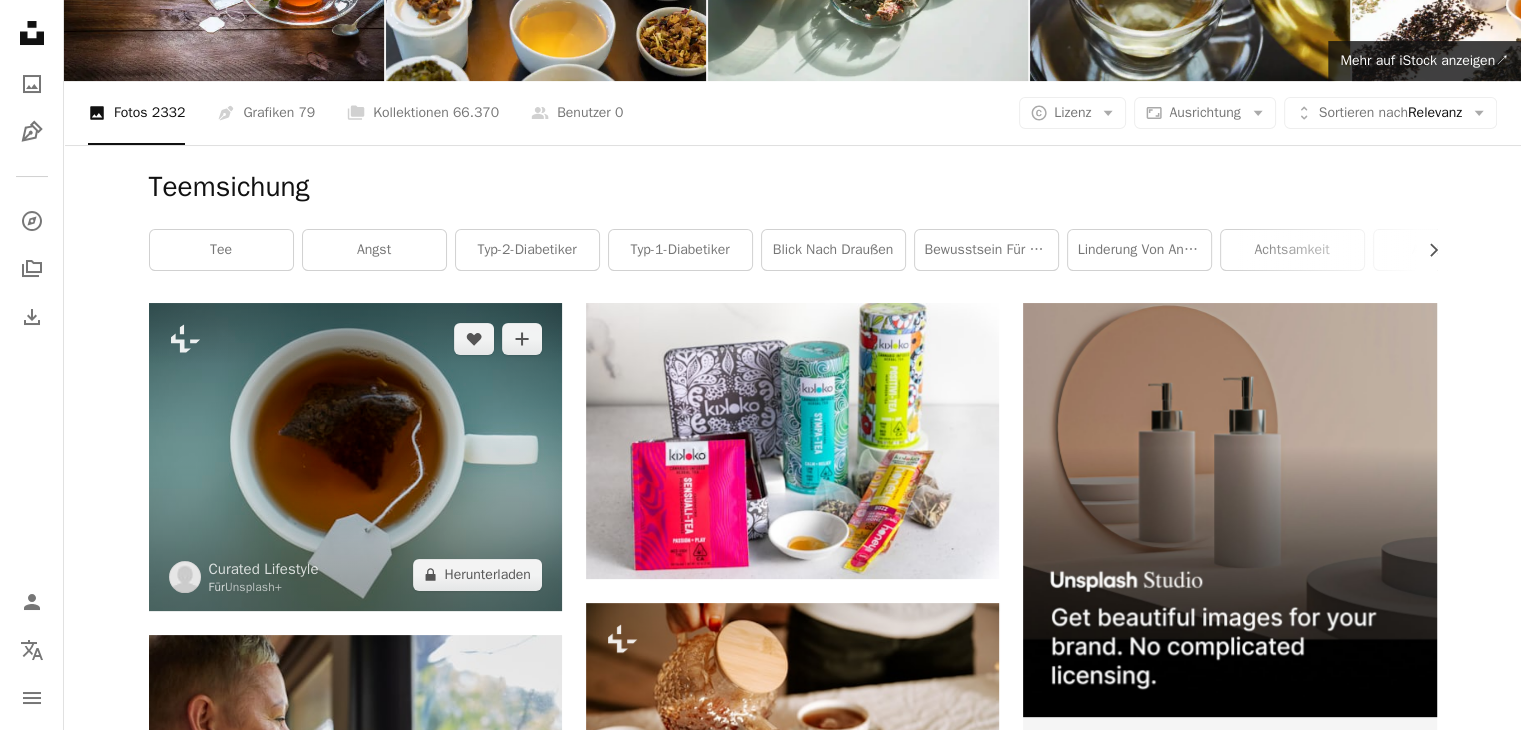 scroll, scrollTop: 0, scrollLeft: 0, axis: both 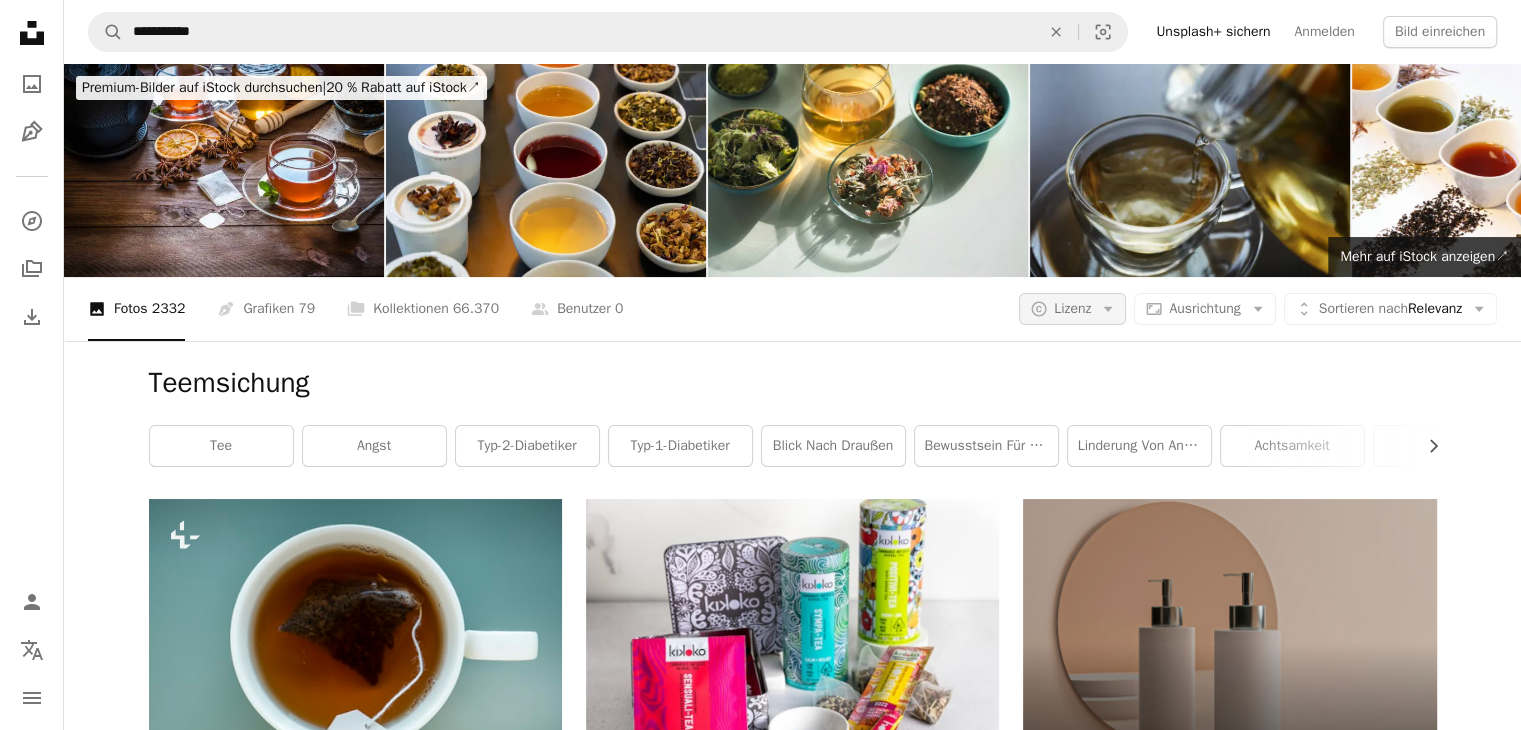 click on "Lizenz" at bounding box center (1072, 308) 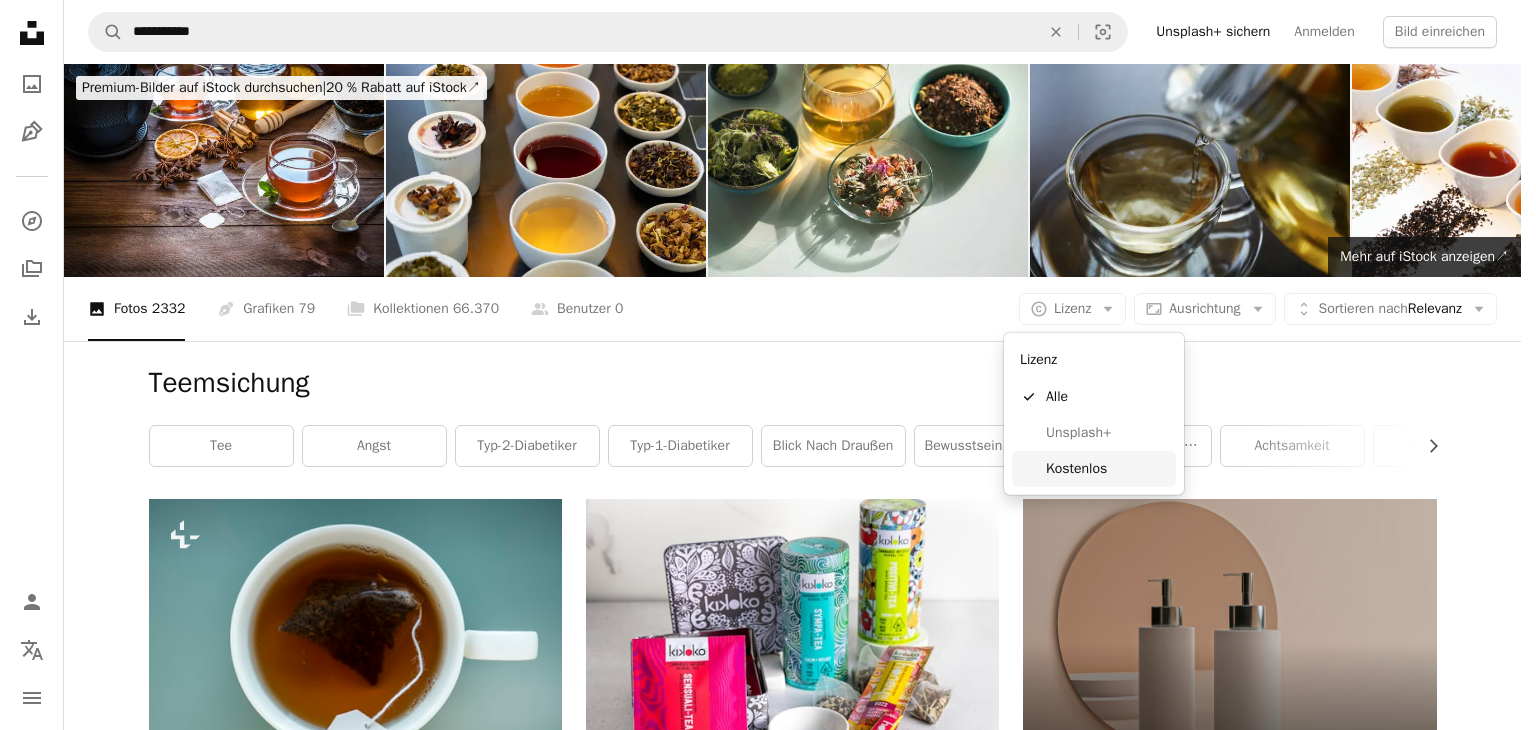 click on "Kostenlos" at bounding box center (1107, 469) 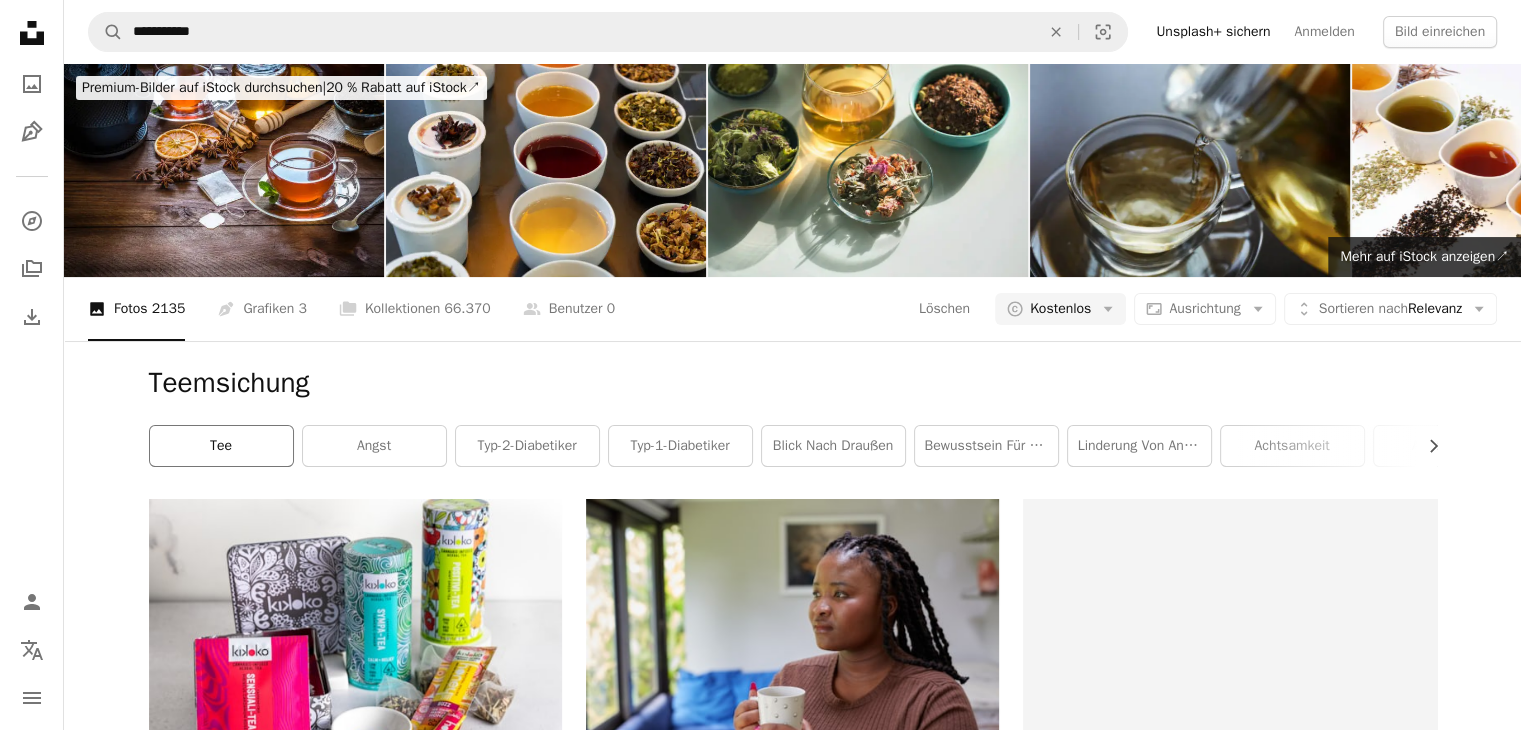 click on "Tee" at bounding box center (221, 446) 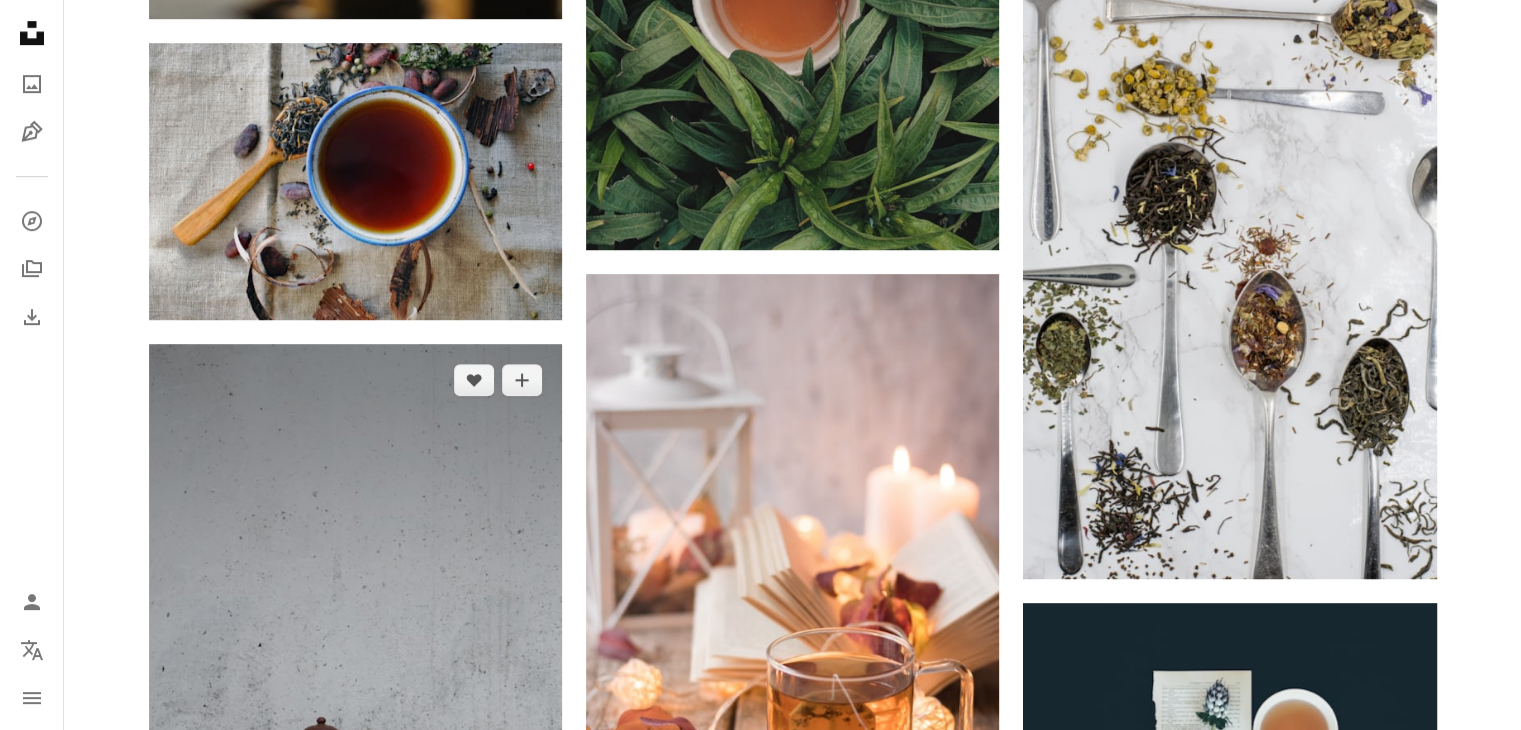 scroll, scrollTop: 1100, scrollLeft: 0, axis: vertical 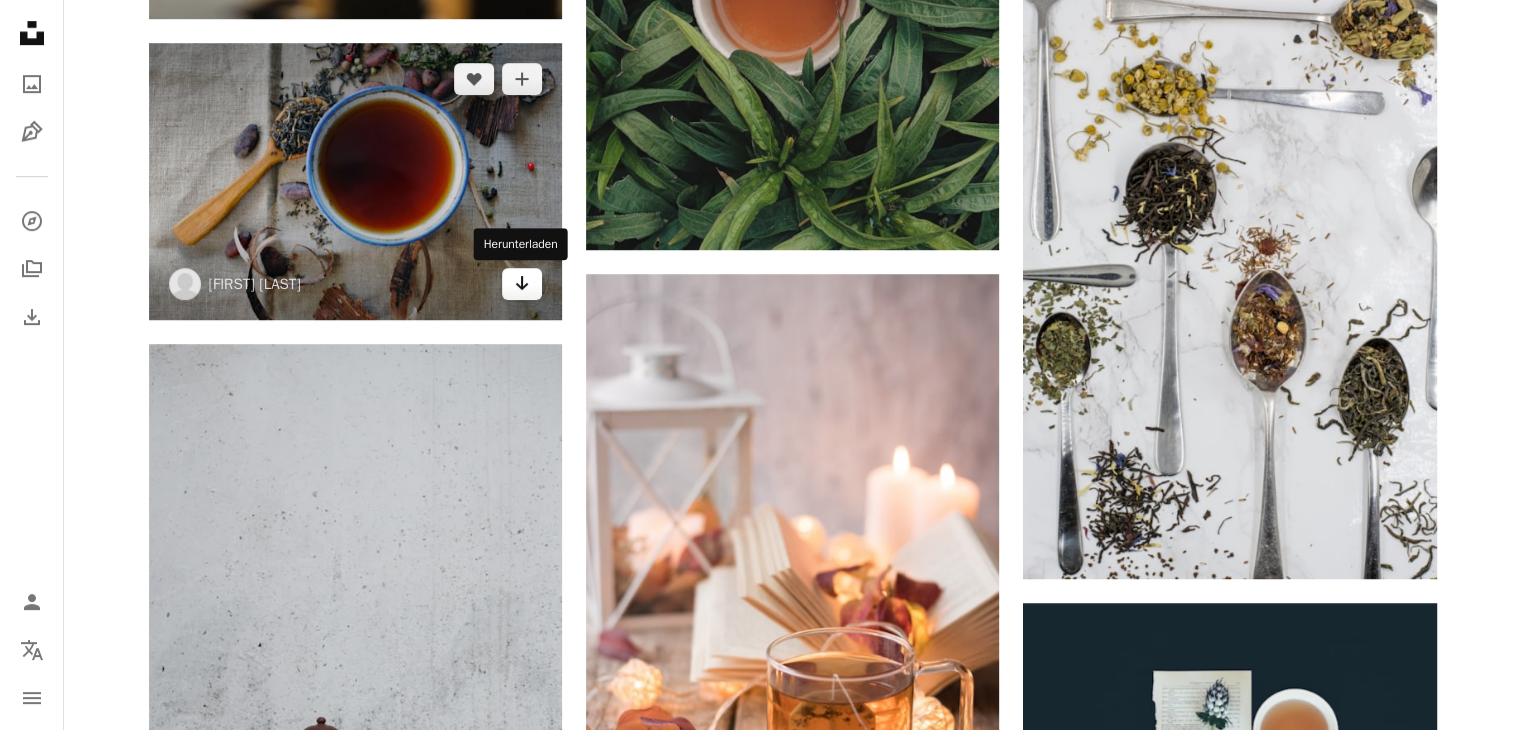 click on "Arrow pointing down" 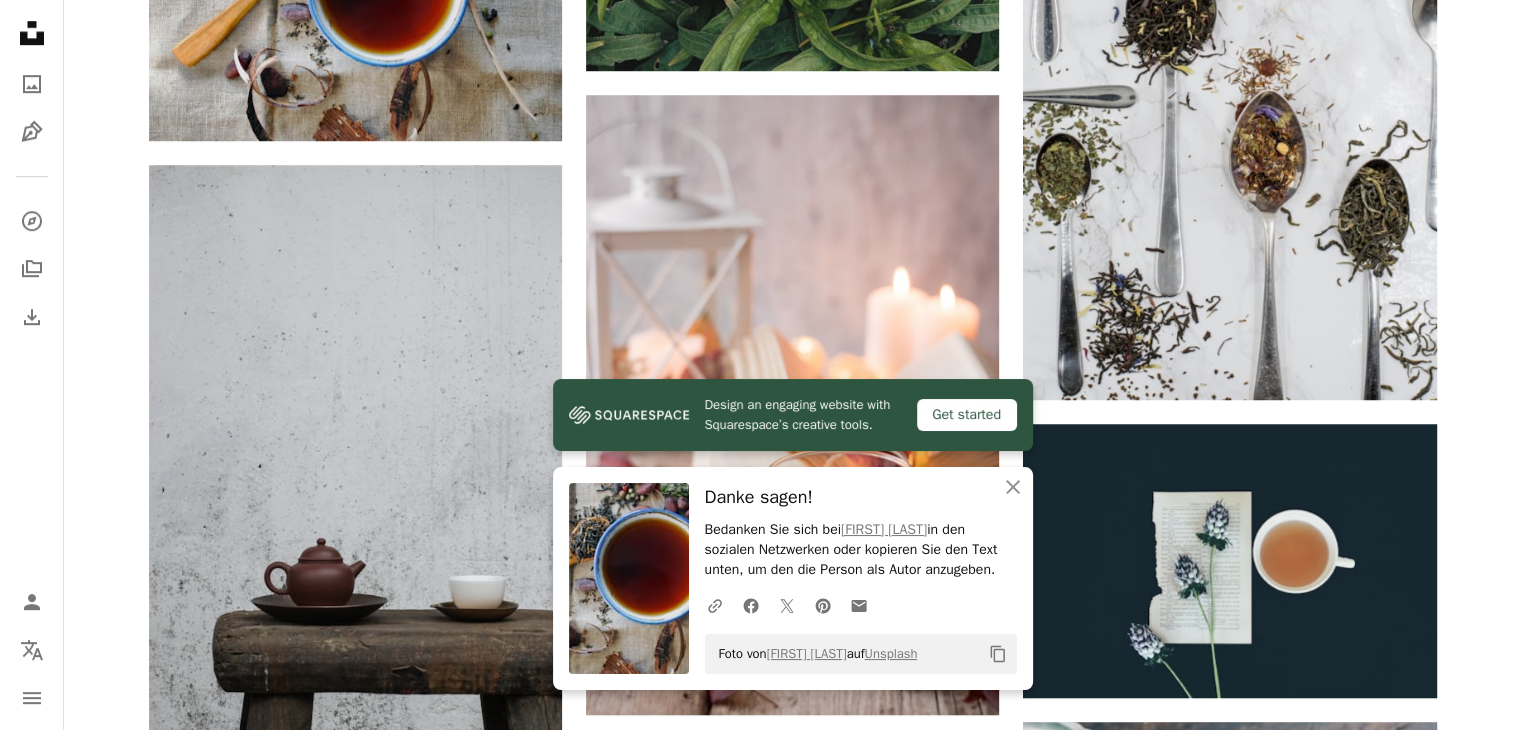 scroll, scrollTop: 1300, scrollLeft: 0, axis: vertical 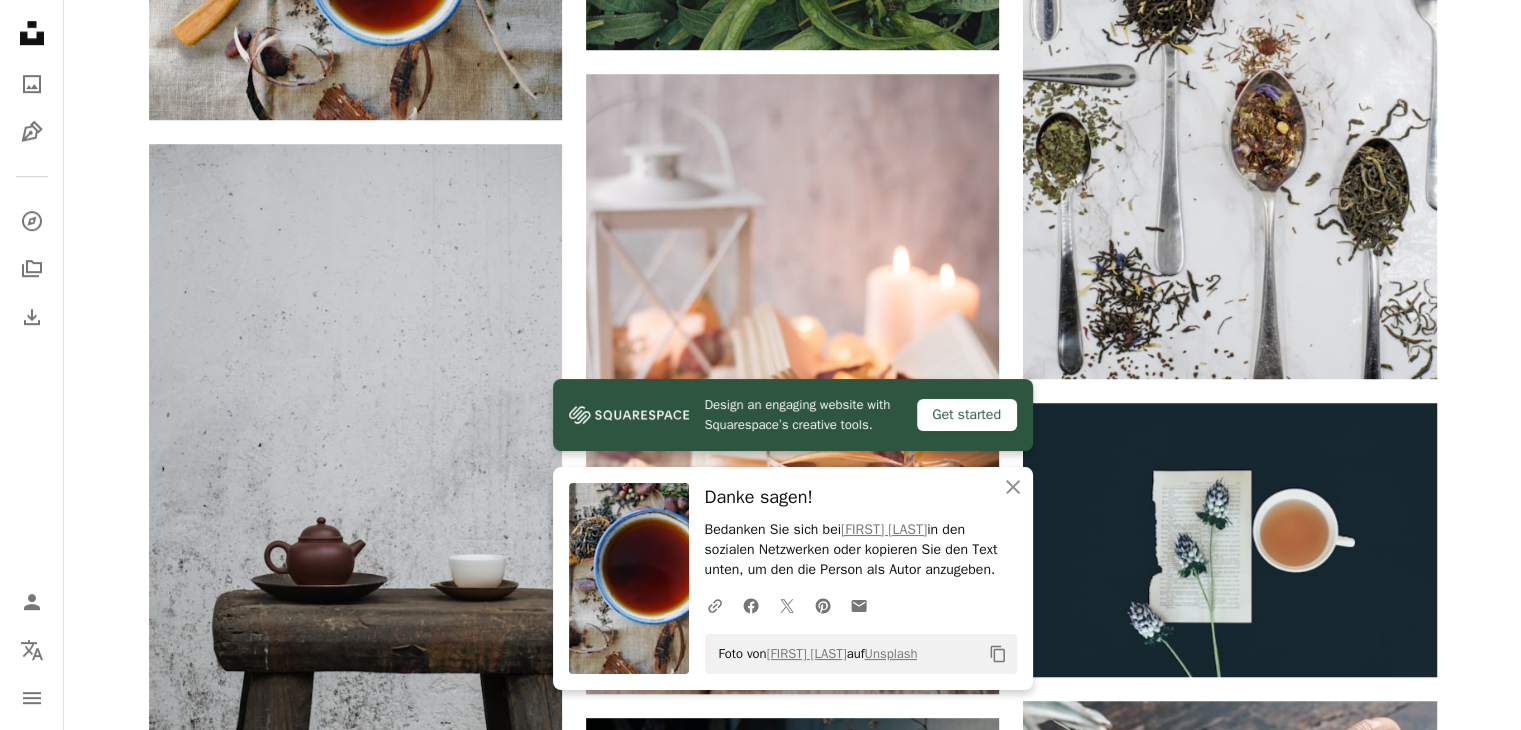 click on "A heart A plus sign 五玄土 ORIENTO Arrow pointing down A heart A plus sign [FIRST] [LAST] Arrow pointing down A heart A plus sign 五玄土 ORIENTO Arrow pointing down A heart A plus sign [FIRST] [LAST] Arrow pointing down A heart A plus sign [FIRST] [LAST] Arrow pointing down A heart A plus sign [FIRST] [LAST] Arrow pointing down A heart A plus sign [FIRST] [LAST] Arrow pointing down A heart A plus sign [FIRST] [LAST] Arrow pointing down A heart A plus sign [FIRST] [LAST] Arrow pointing down A heart A plus sign [FIRST] [LAST] Für Anfragen verfügbar A checkmark inside of a circle Arrow pointing down A heart A plus sign 五玄土 ORIENTO Arrow pointing down A heart A plus sign [FIRST] [LAST] Arrow pointing down A heart A plus sign [FIRST] [LAST] Für Anfragen verfügbar A checkmark inside of a circle Arrow pointing down A heart A plus sign [FIRST] [LAST] Für Anfragen verfügbar A checkmark inside of a circle" at bounding box center [792, 941] 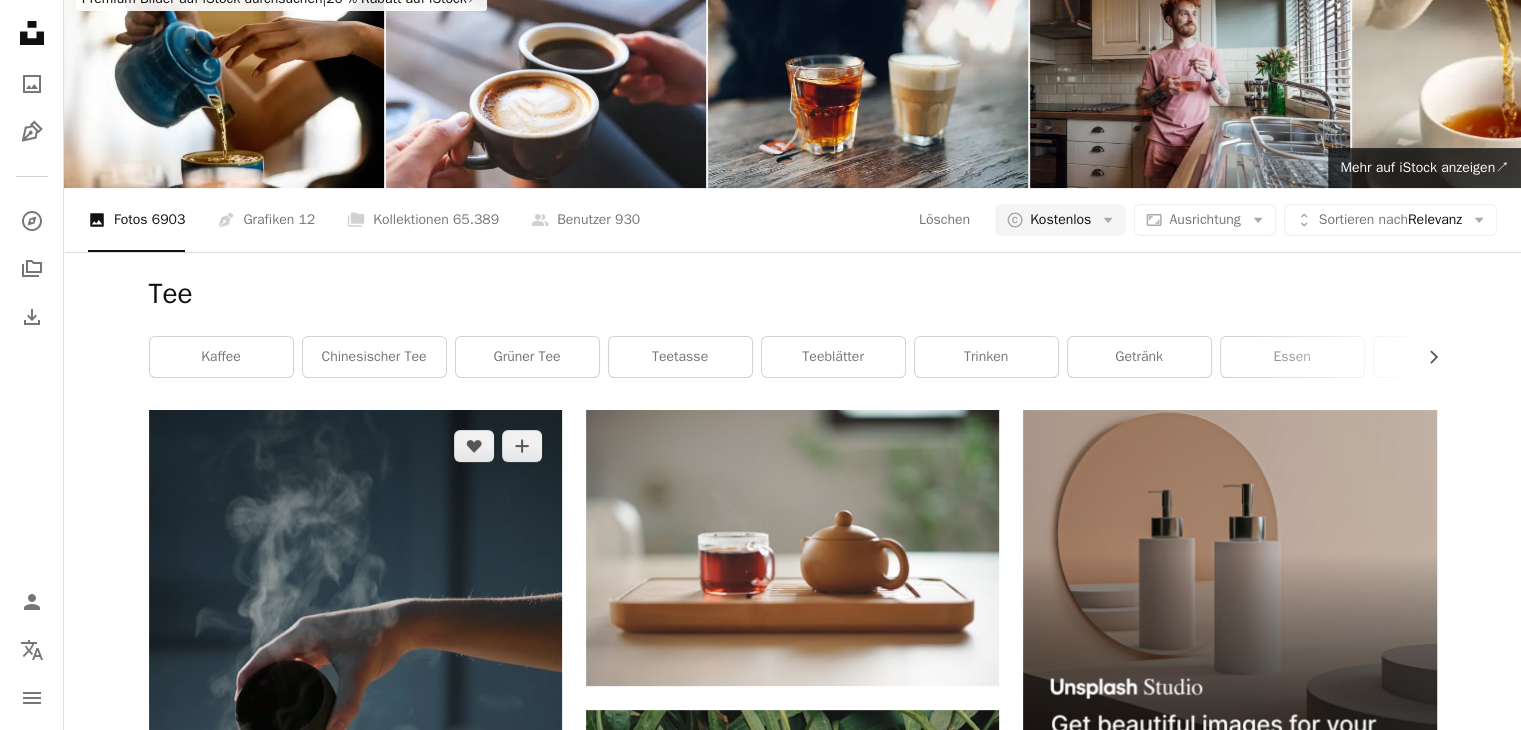scroll, scrollTop: 0, scrollLeft: 0, axis: both 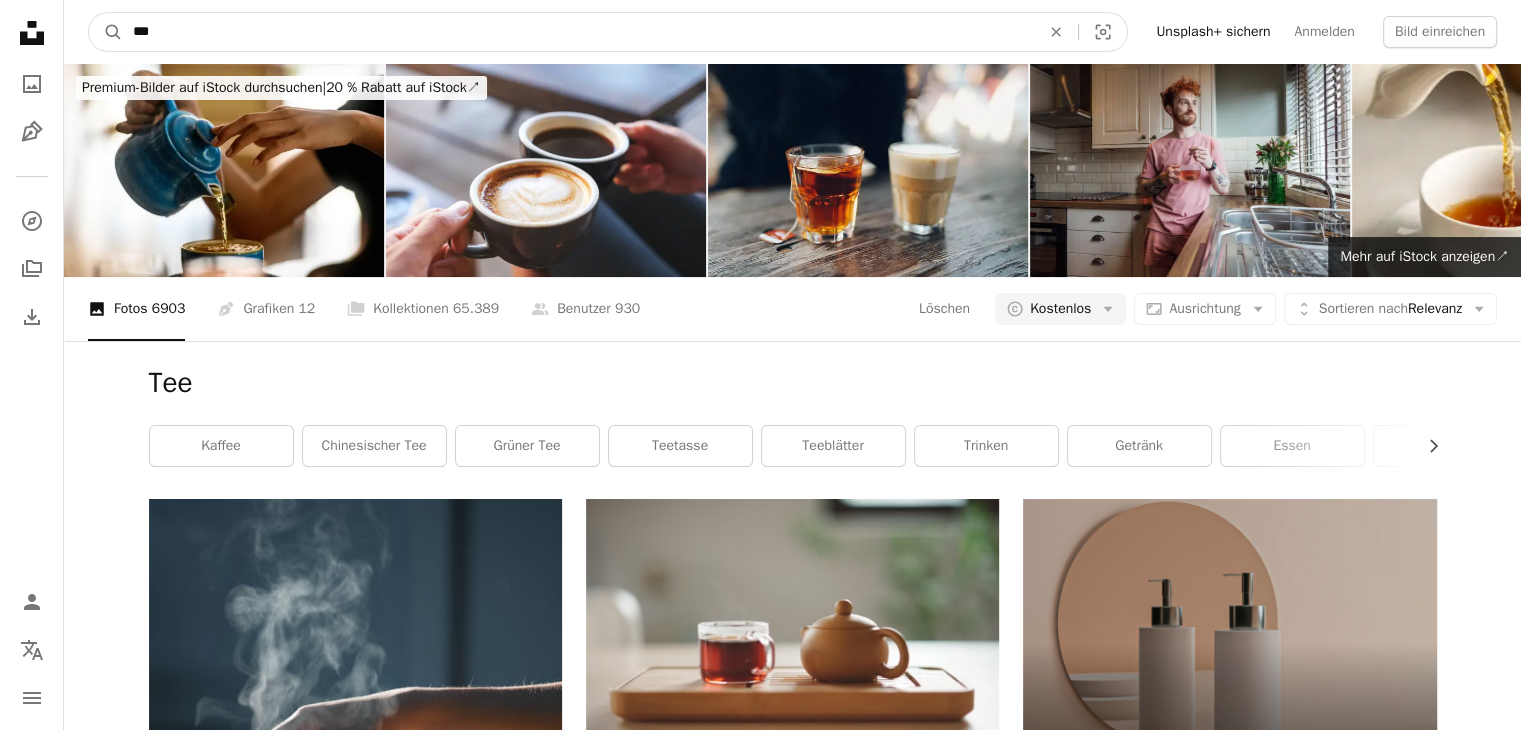drag, startPoint x: 210, startPoint y: 30, endPoint x: -76, endPoint y: -7, distance: 288.38342 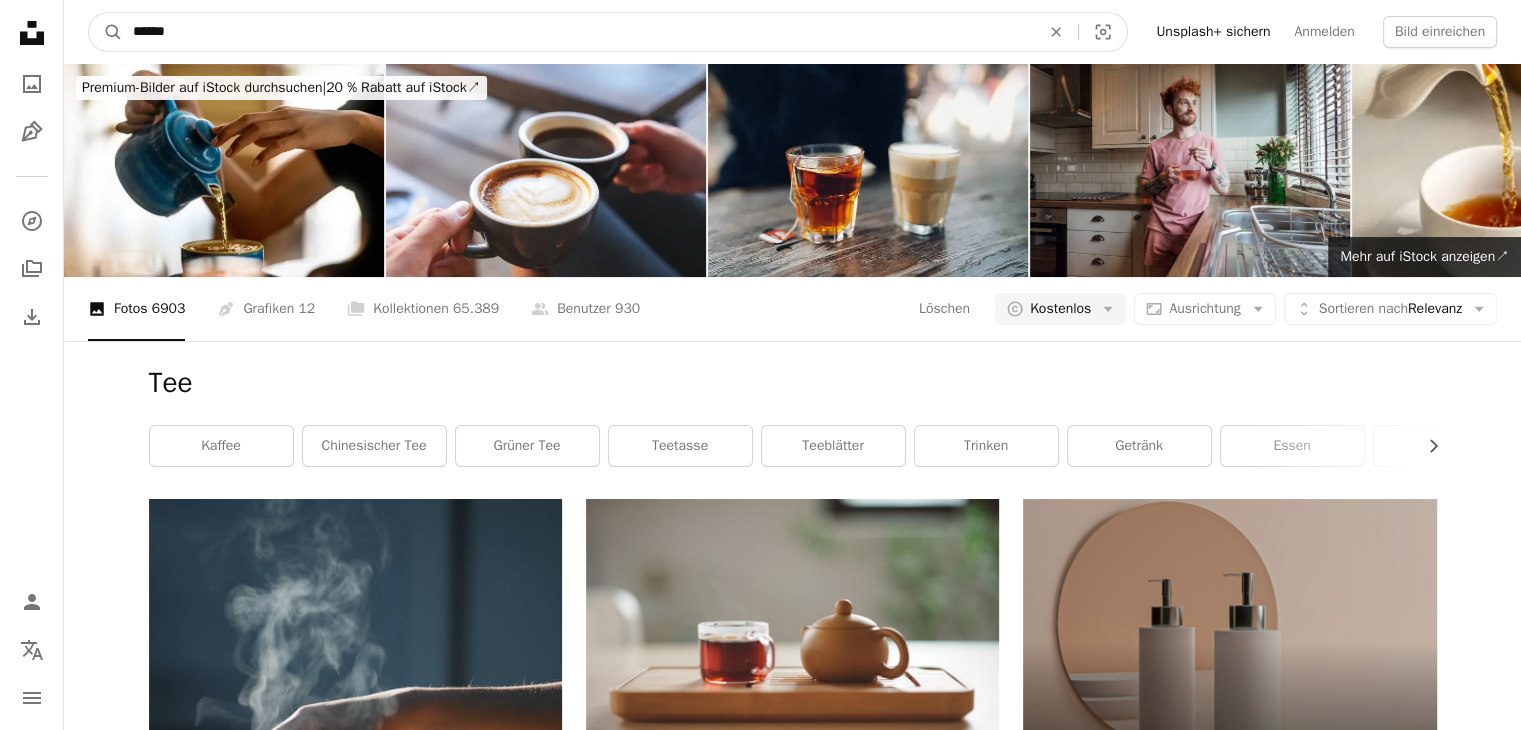 type on "*******" 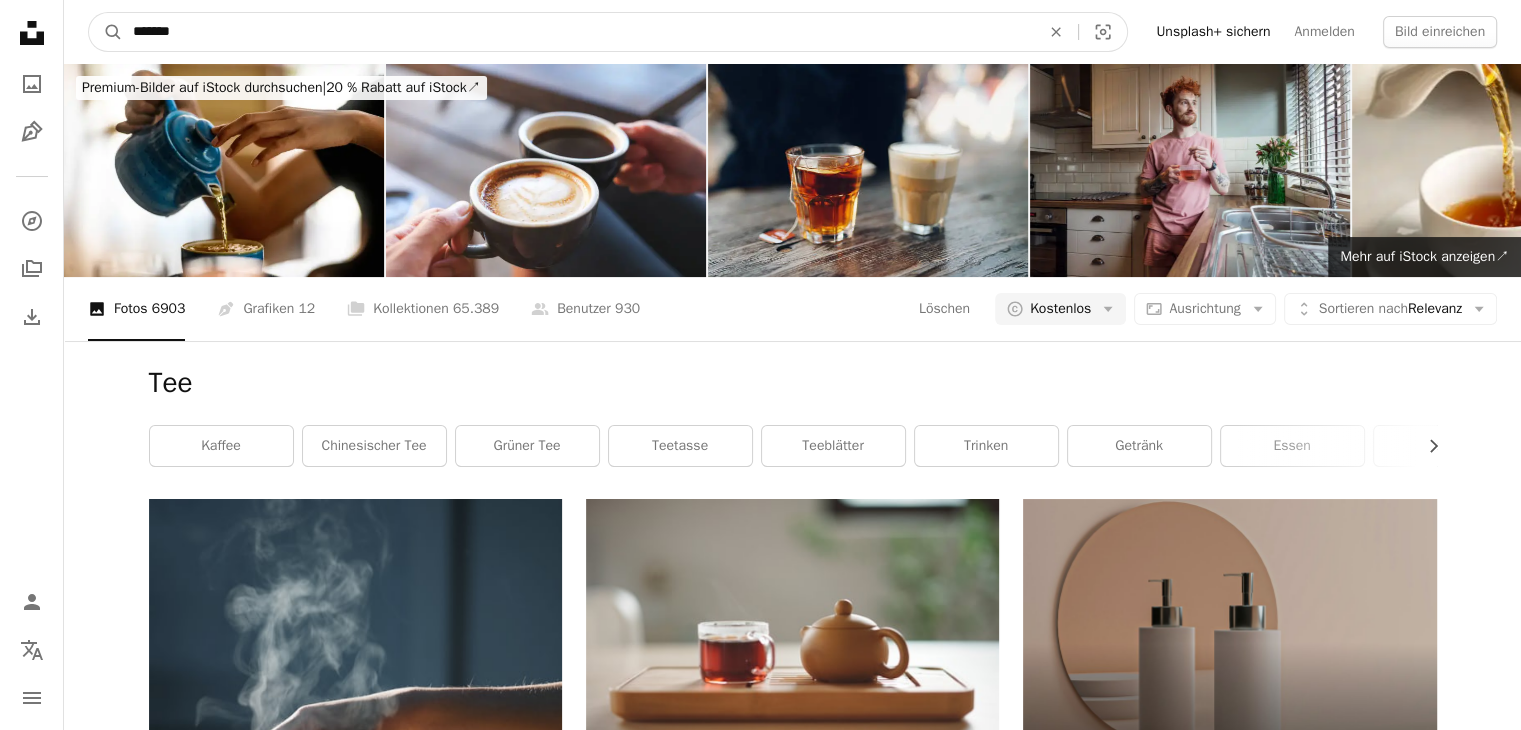click on "A magnifying glass" at bounding box center (106, 32) 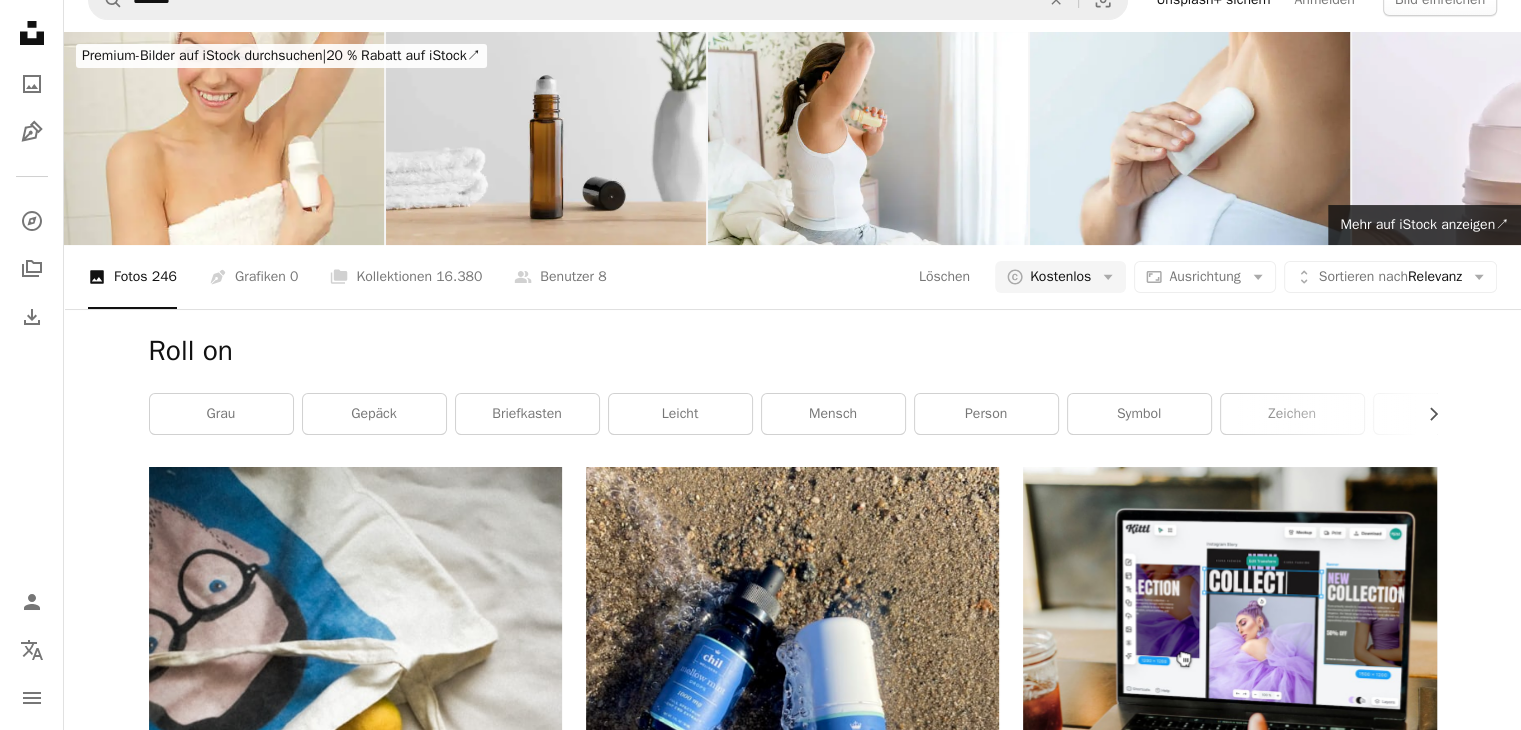 scroll, scrollTop: 0, scrollLeft: 0, axis: both 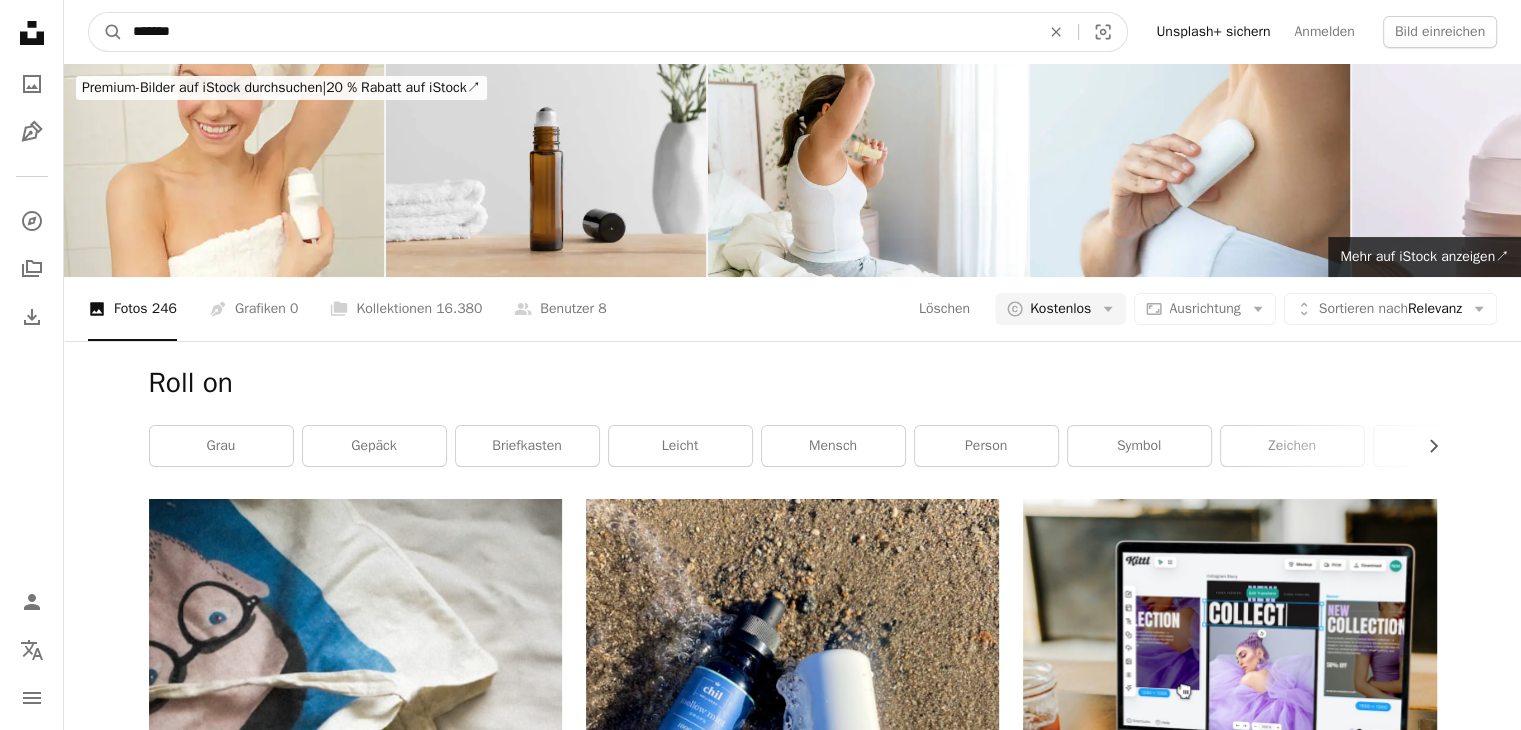 drag, startPoint x: 96, startPoint y: 11, endPoint x: -15, endPoint y: 4, distance: 111.220505 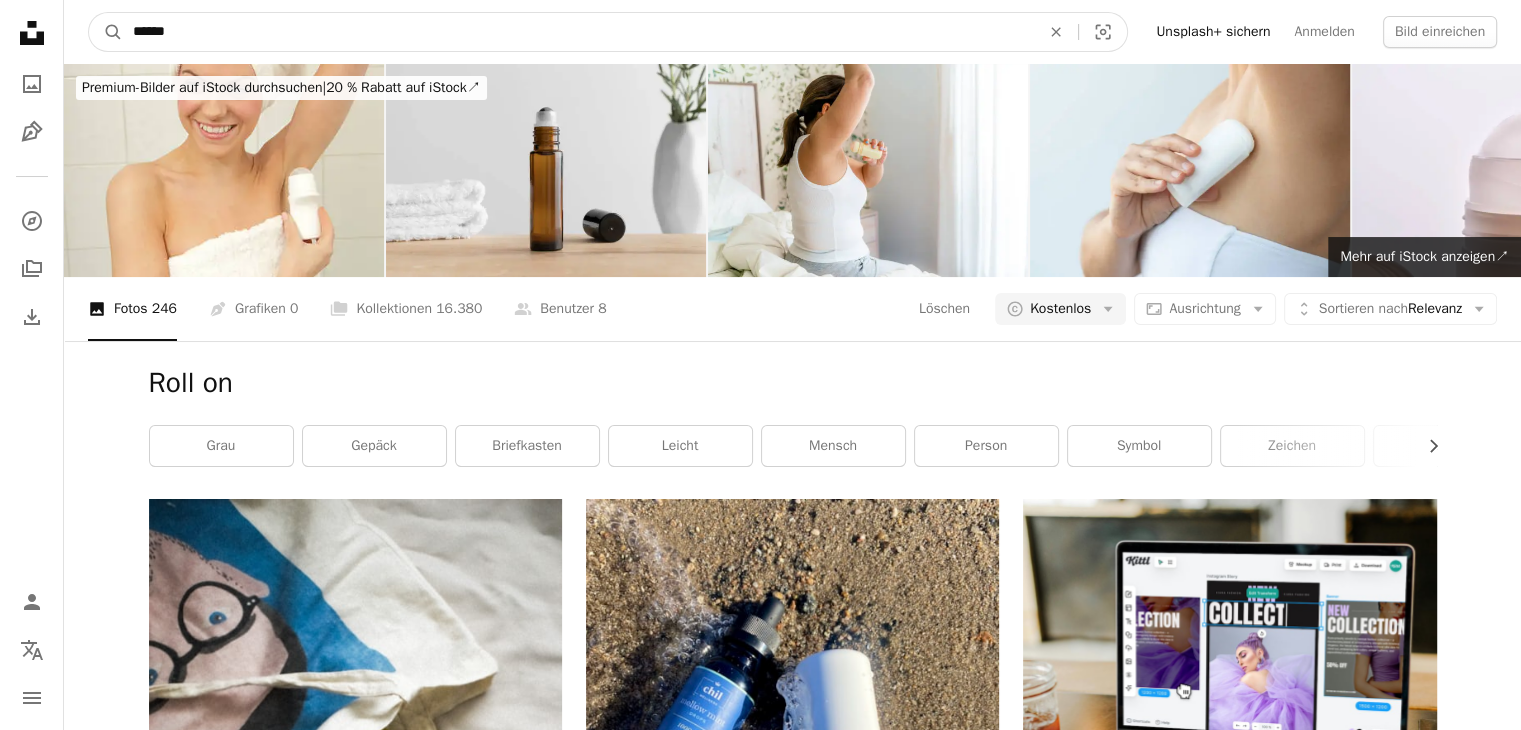 type on "*******" 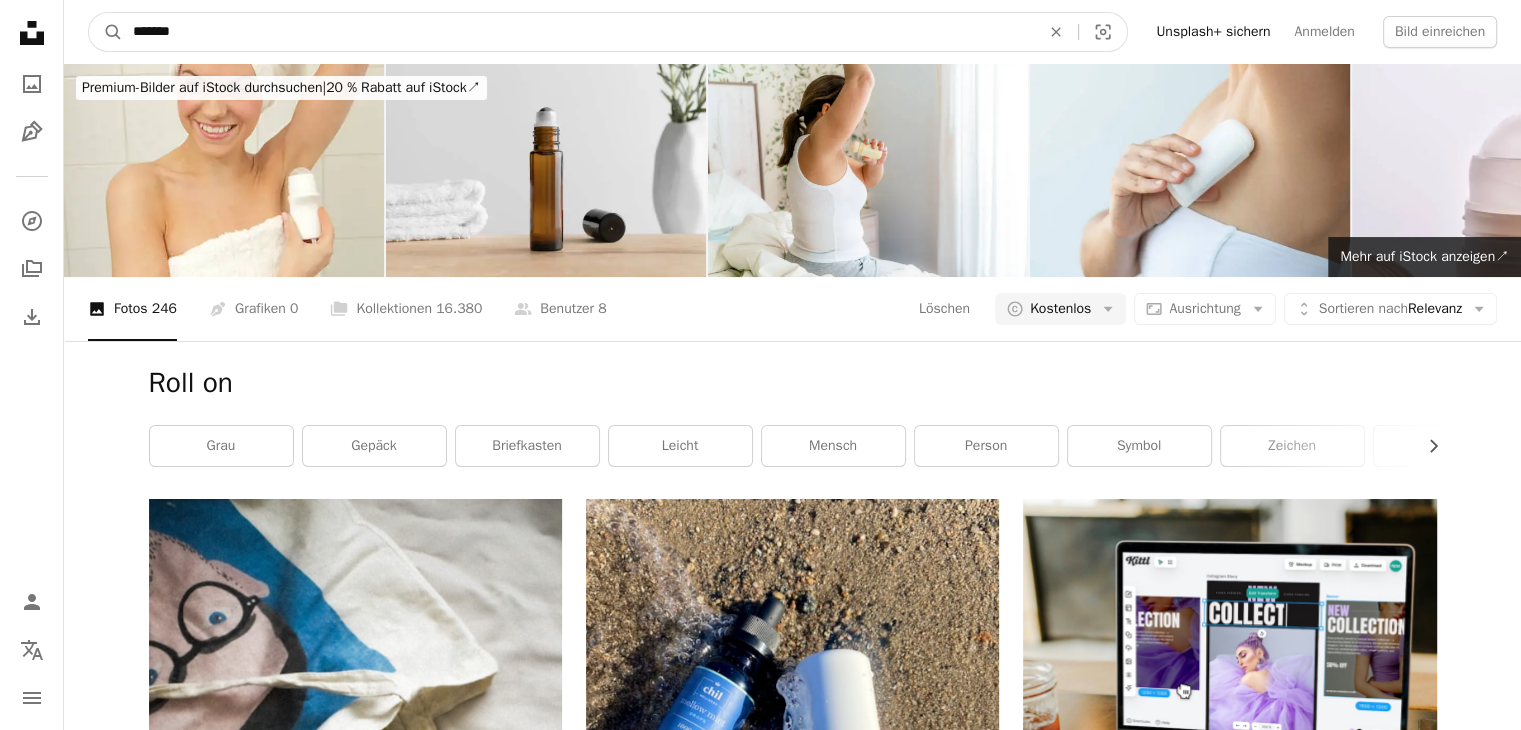 click on "A magnifying glass" at bounding box center (106, 32) 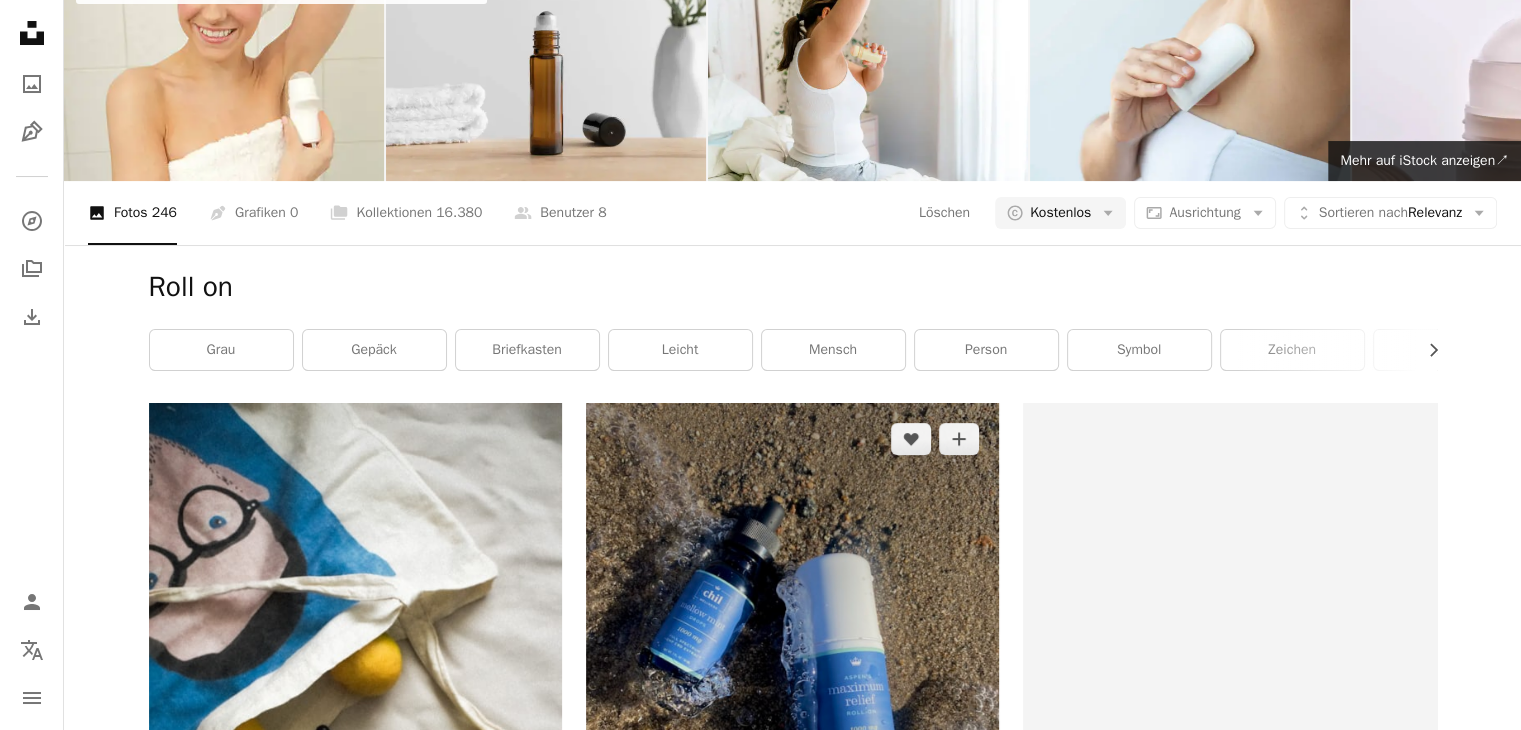 scroll, scrollTop: 0, scrollLeft: 0, axis: both 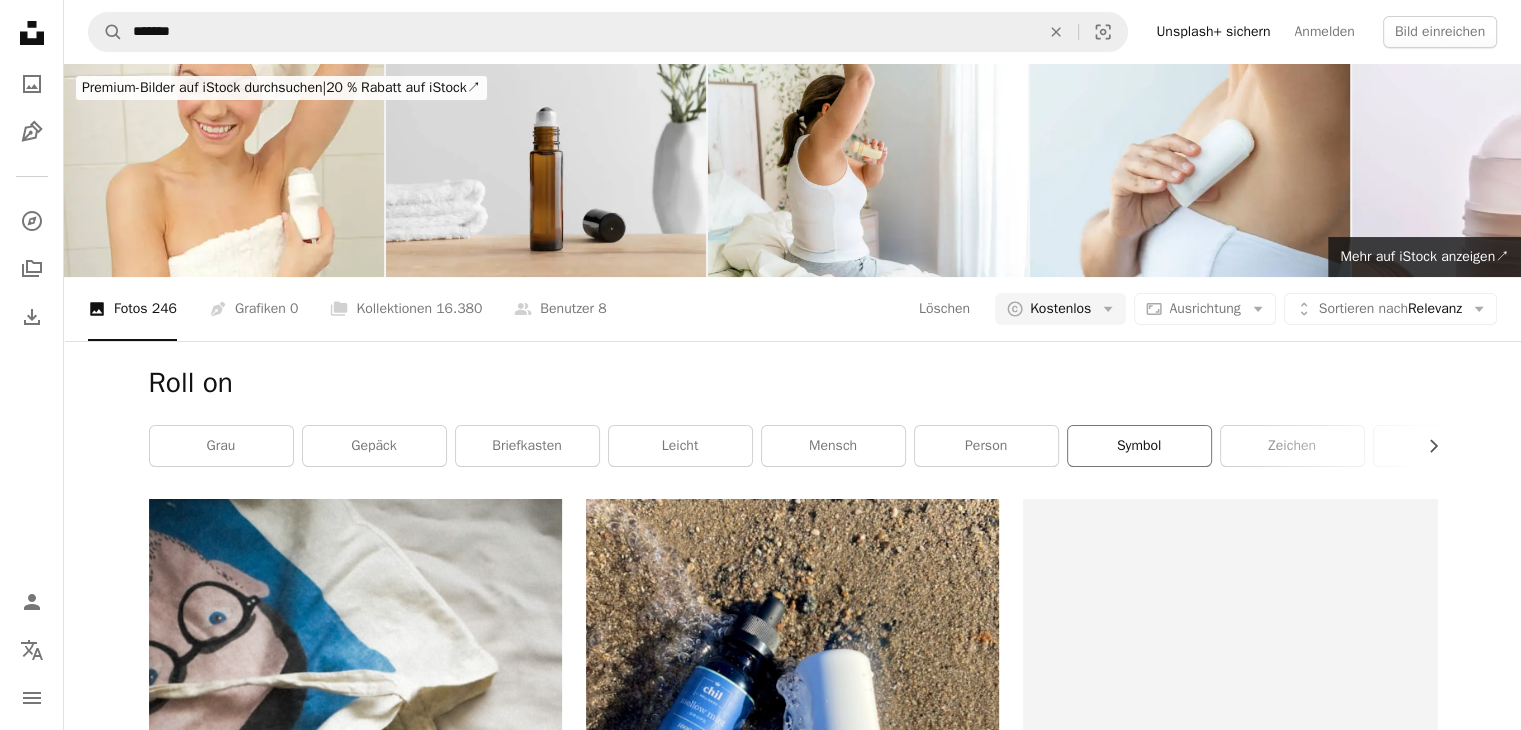 click on "Symbol" at bounding box center (1139, 446) 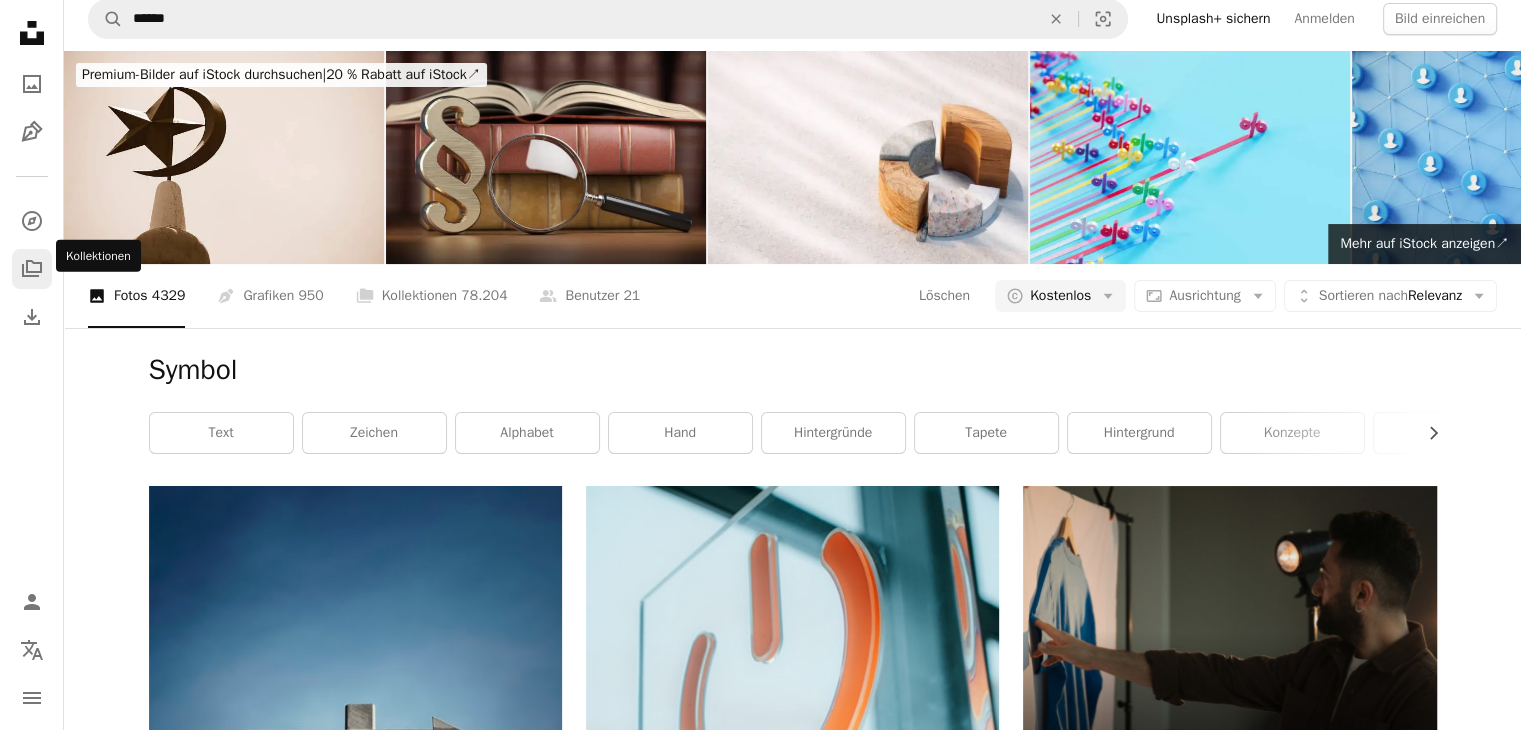 scroll, scrollTop: 0, scrollLeft: 0, axis: both 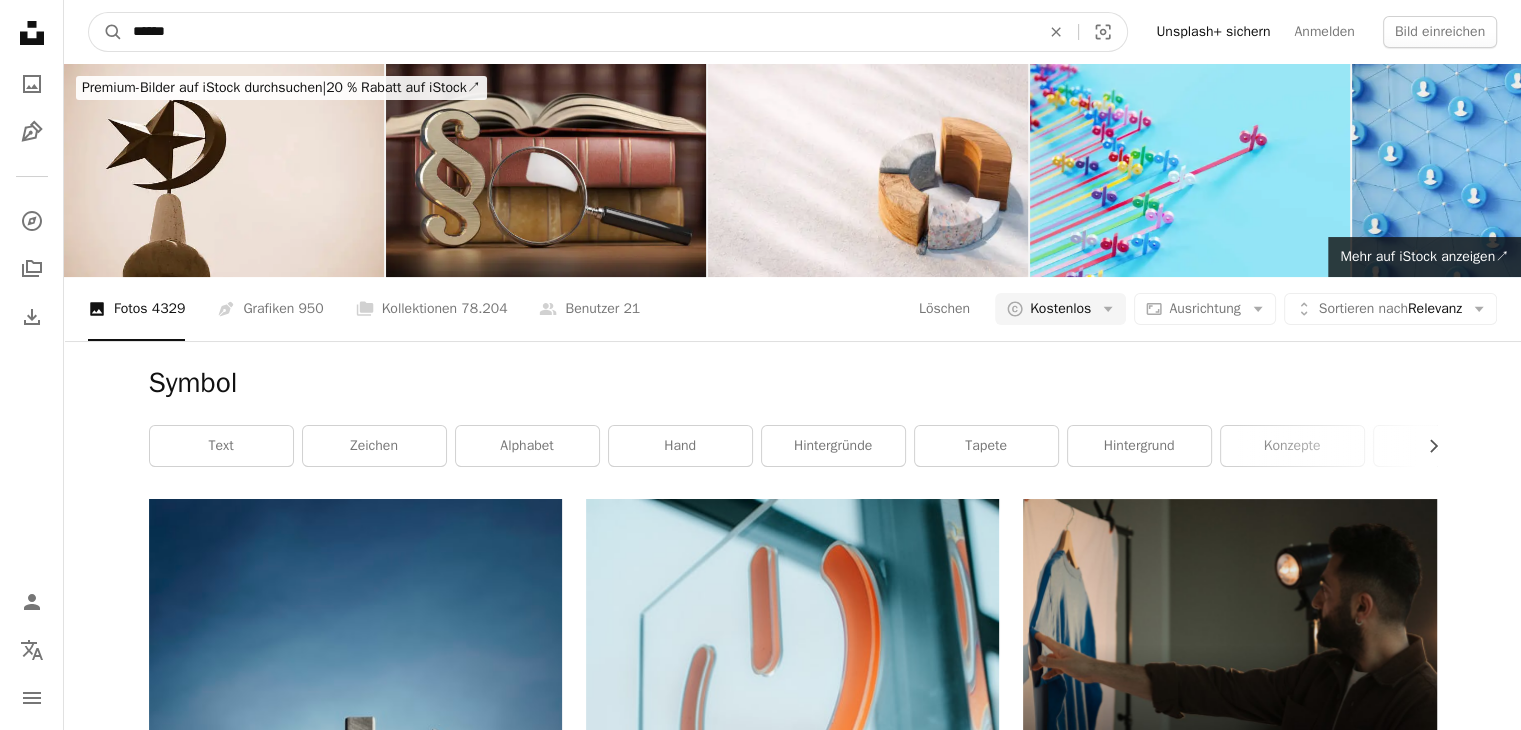 drag, startPoint x: 221, startPoint y: 29, endPoint x: -159, endPoint y: -19, distance: 383.0196 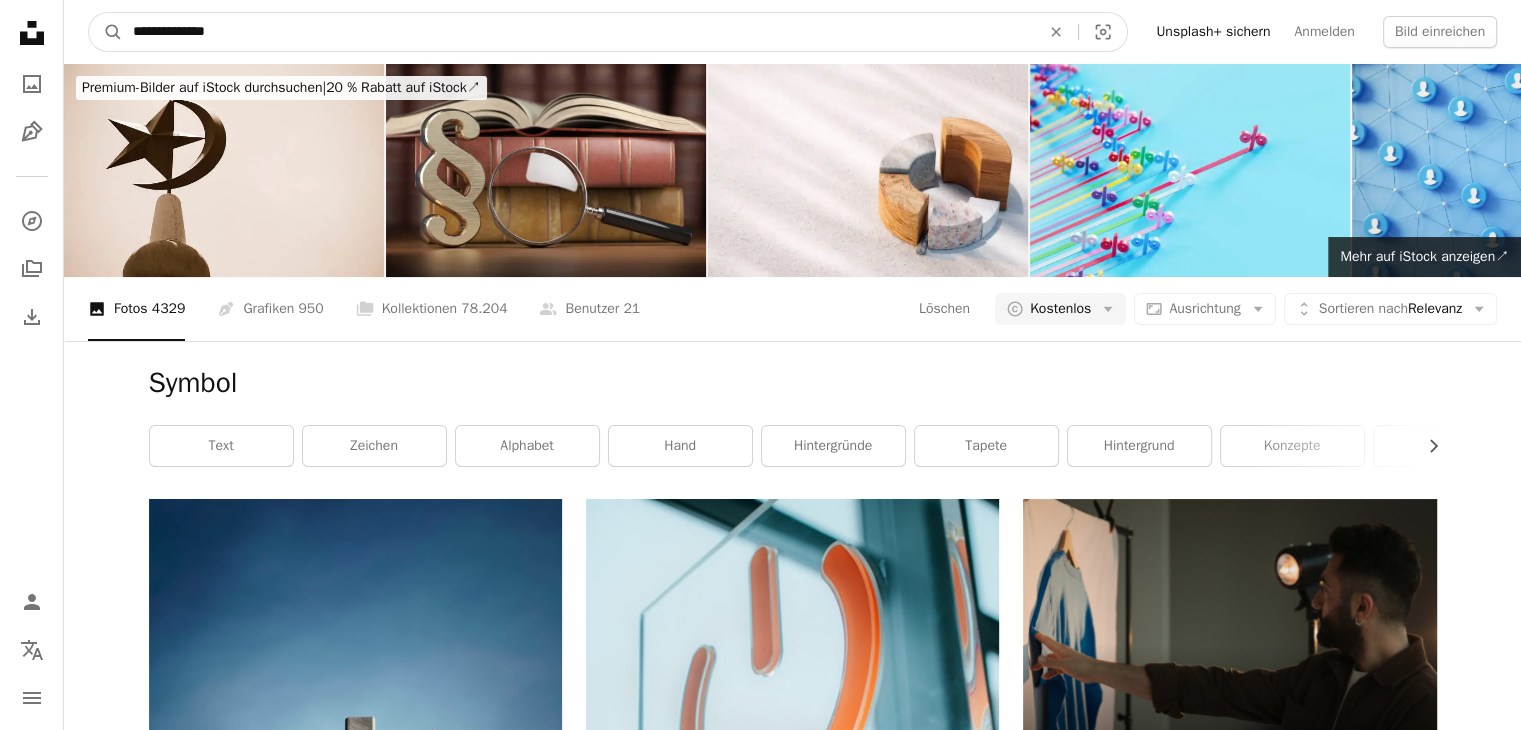 type on "**********" 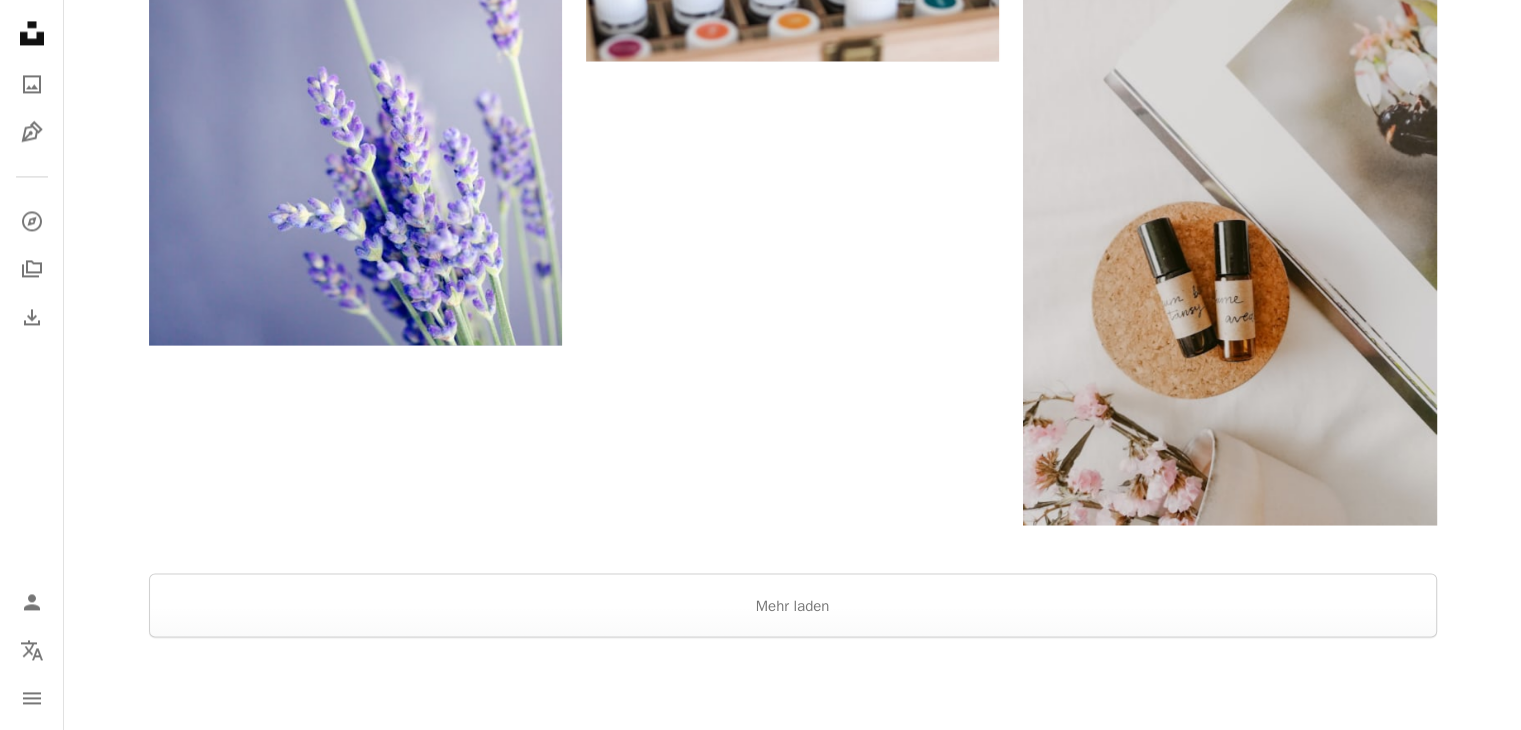 scroll, scrollTop: 3200, scrollLeft: 0, axis: vertical 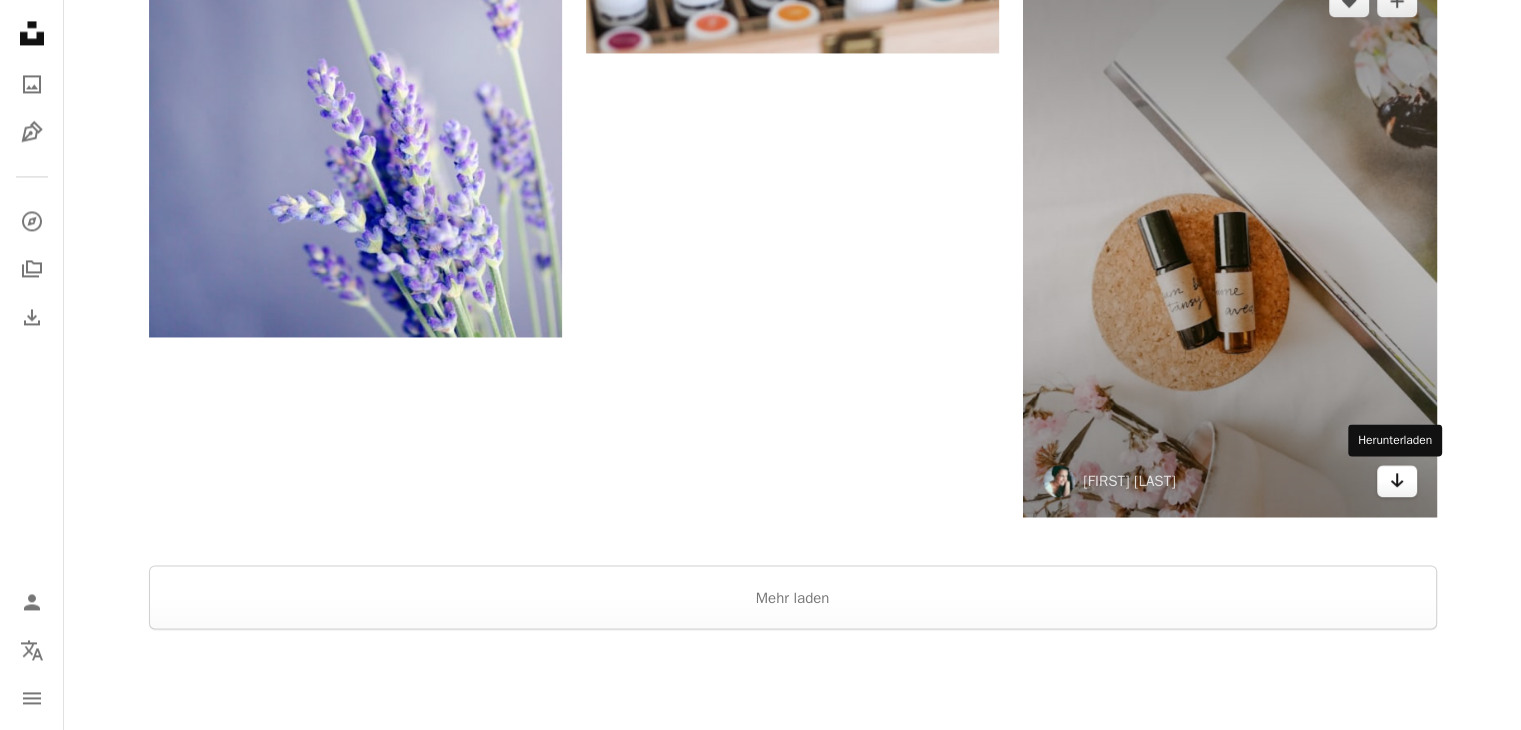 click on "Arrow pointing down" at bounding box center (1397, 481) 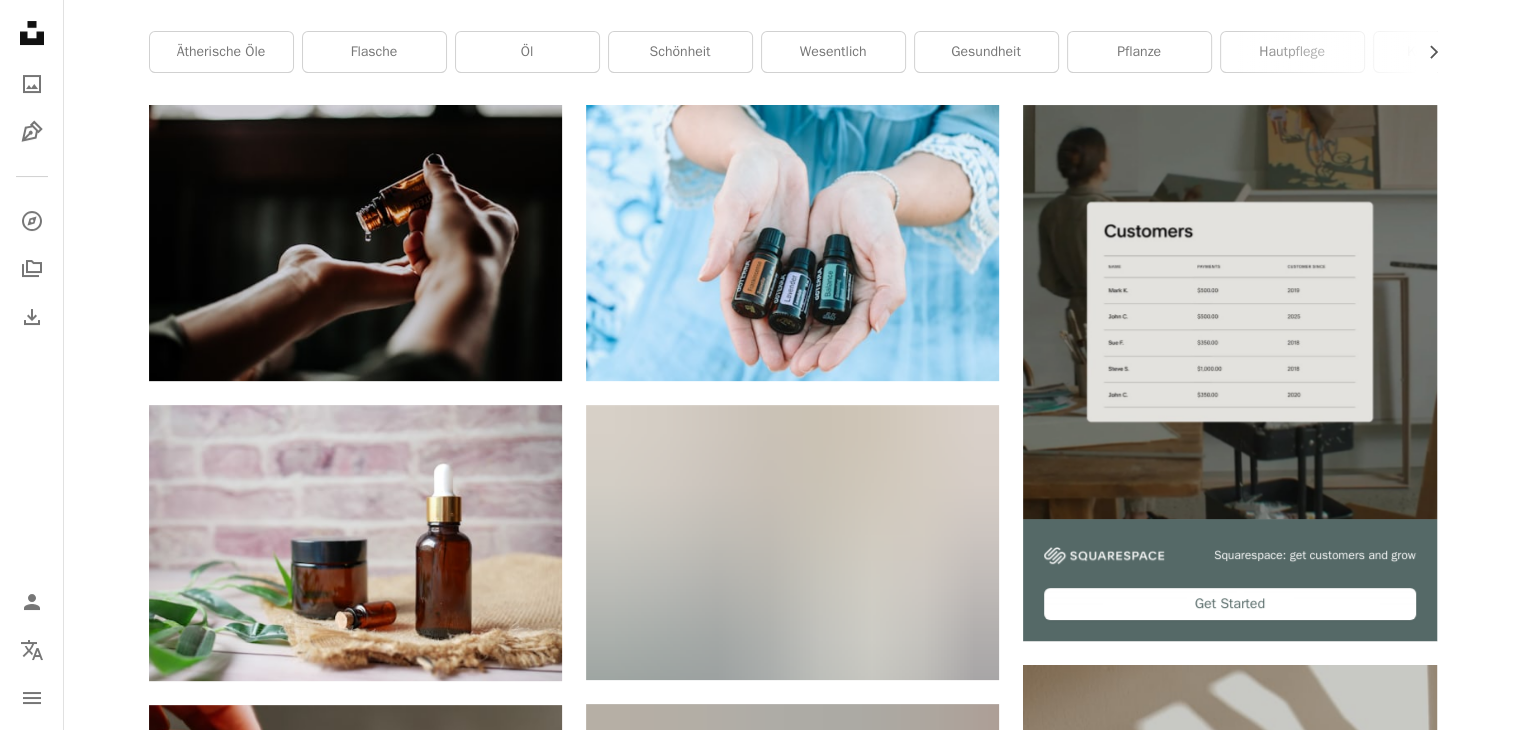 scroll, scrollTop: 0, scrollLeft: 0, axis: both 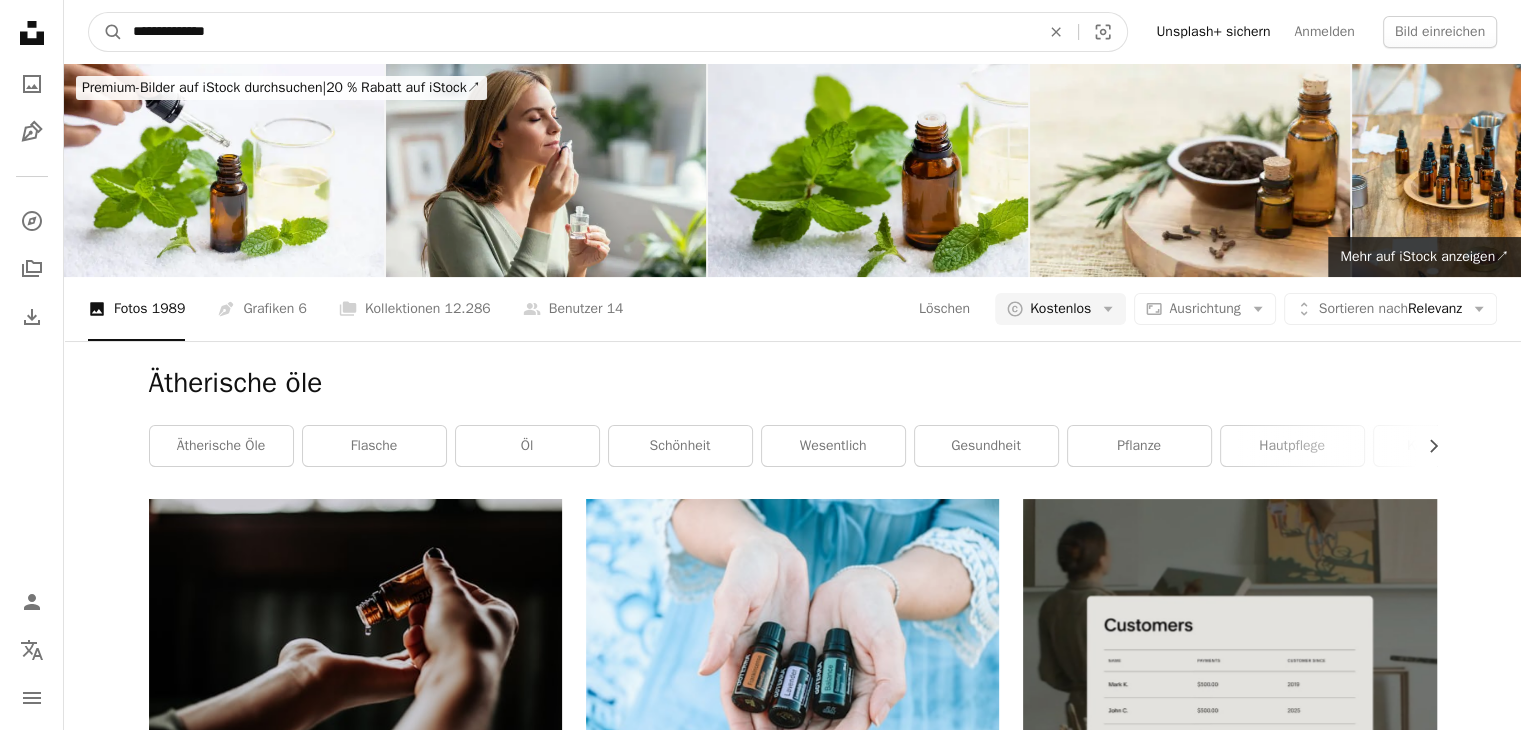 drag, startPoint x: 270, startPoint y: 37, endPoint x: -91, endPoint y: 25, distance: 361.1994 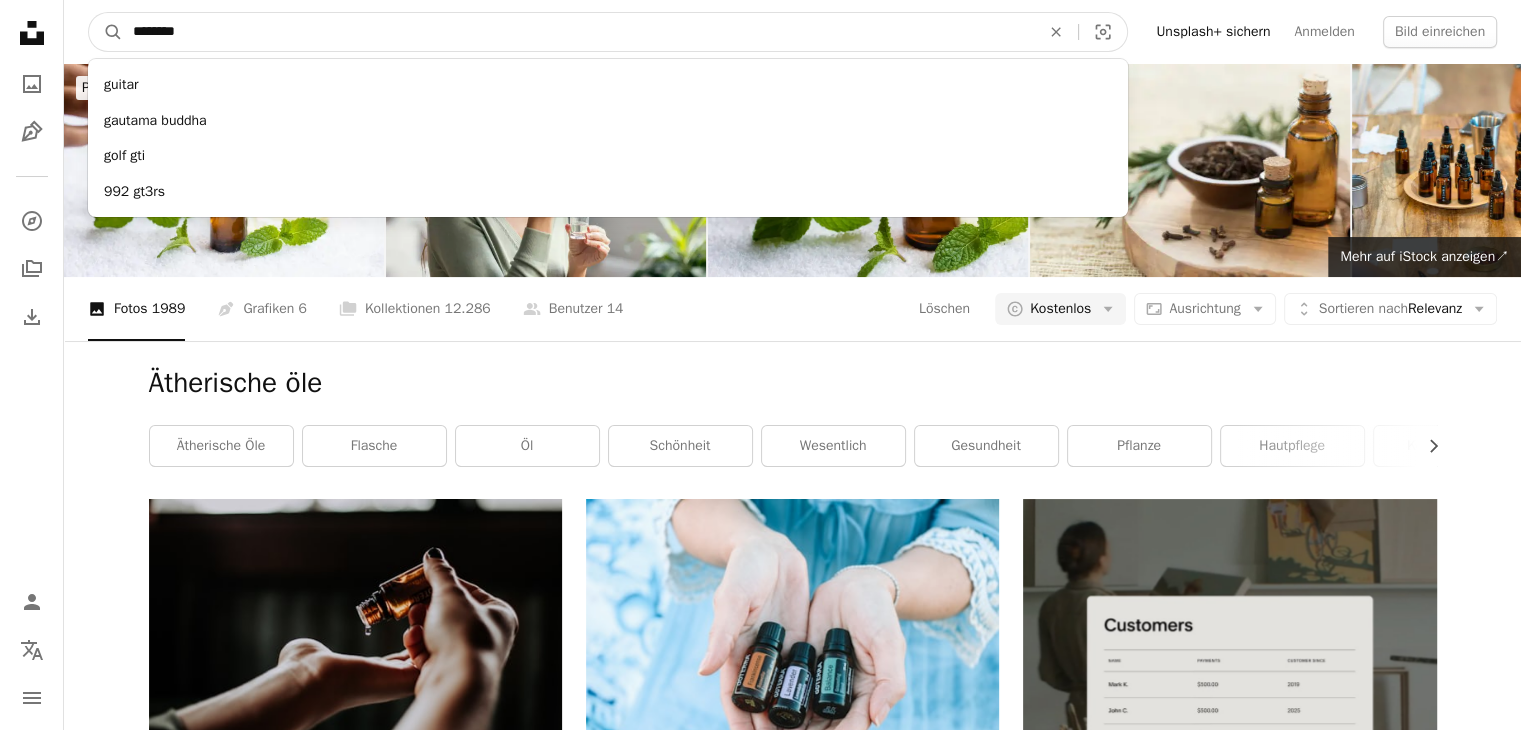 type on "*********" 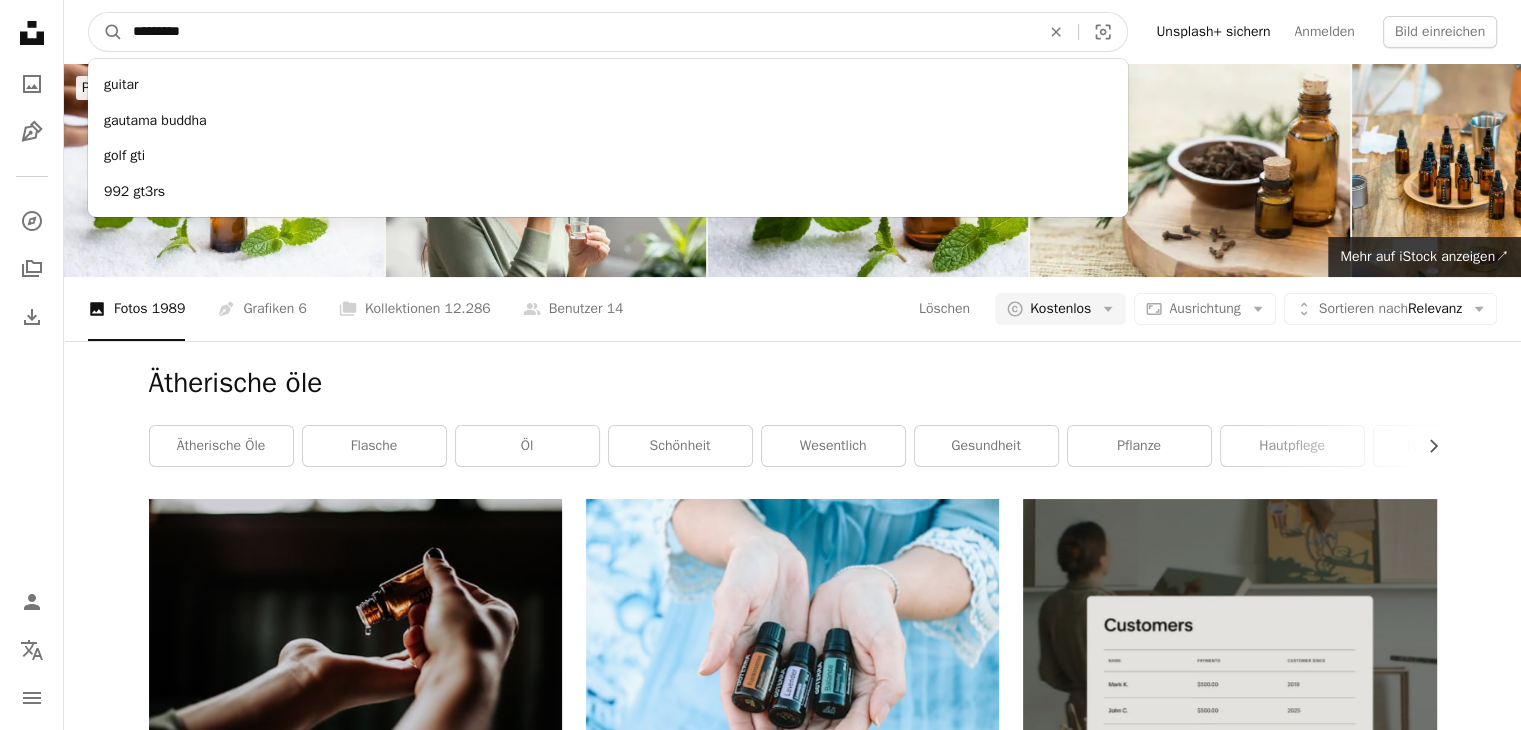 click on "A magnifying glass" at bounding box center (106, 32) 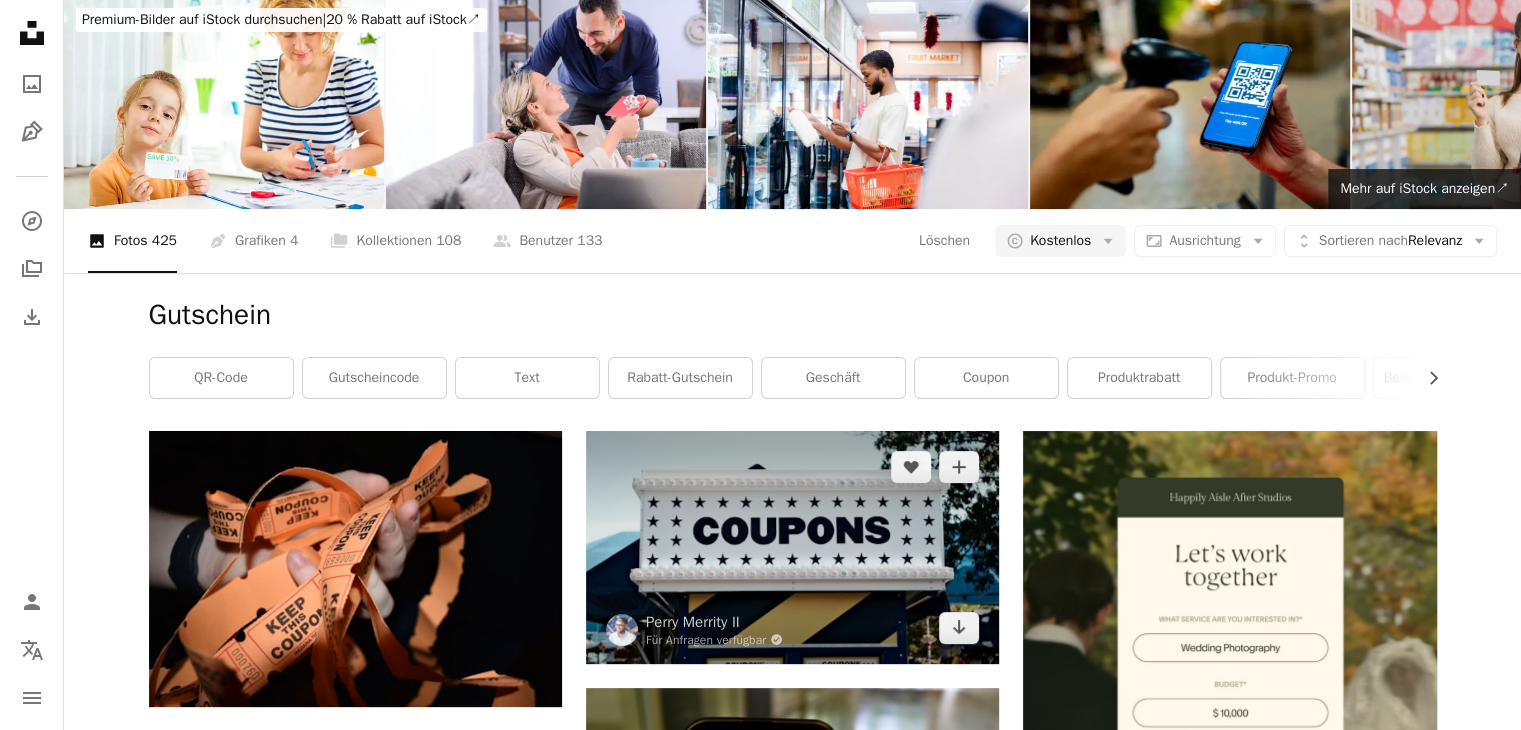 scroll, scrollTop: 100, scrollLeft: 0, axis: vertical 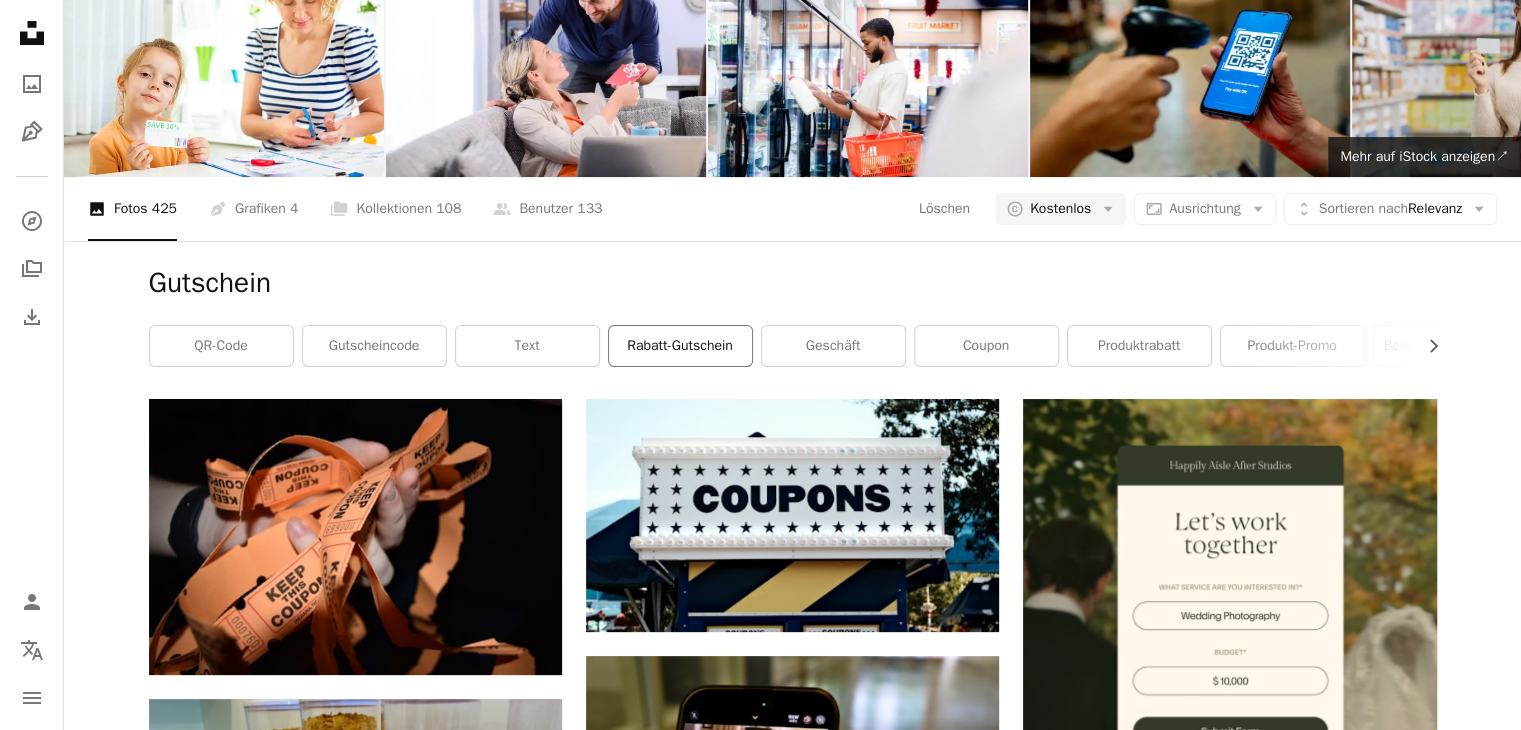 click on "Rabatt-Gutschein" at bounding box center (680, 346) 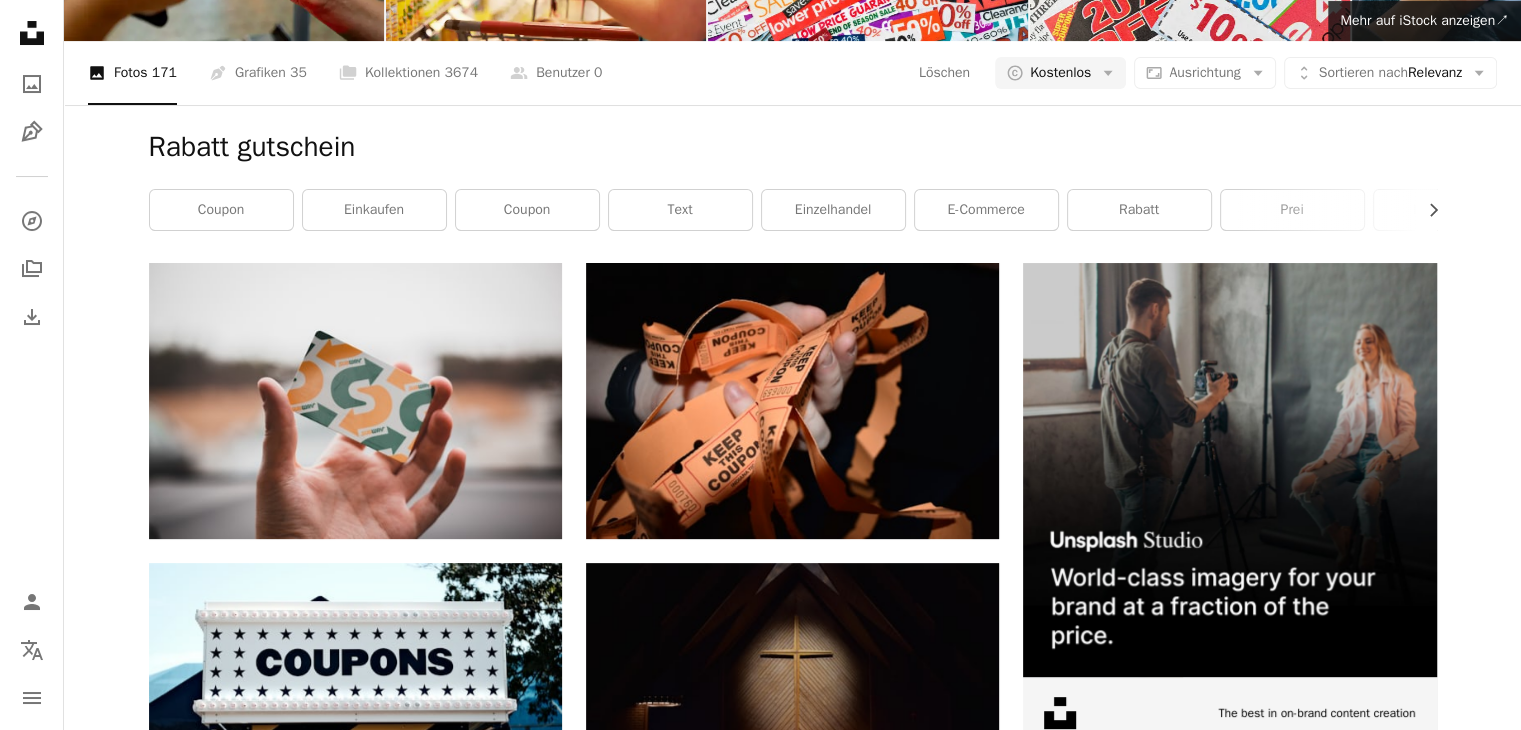 scroll, scrollTop: 0, scrollLeft: 0, axis: both 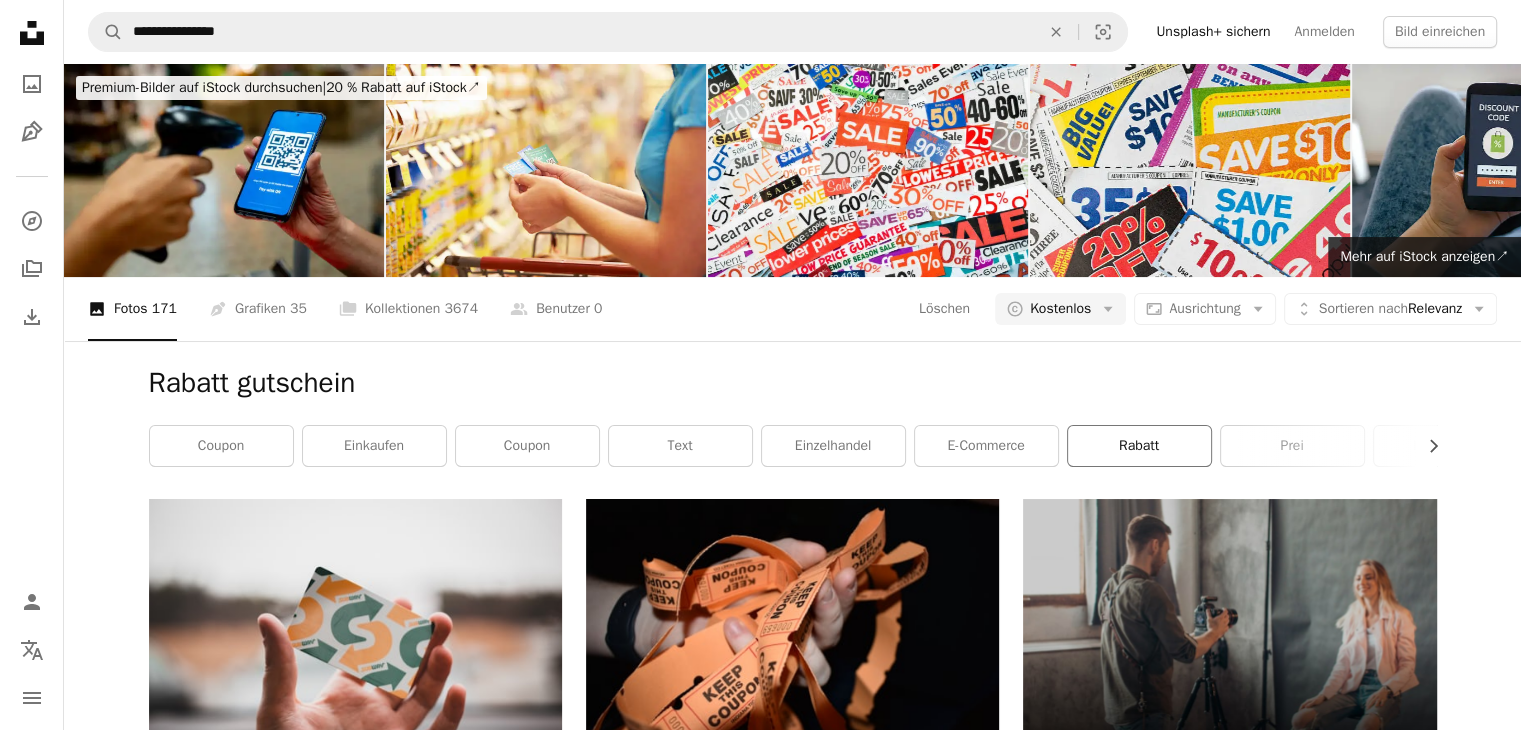 click on "Rabatt" at bounding box center (1139, 446) 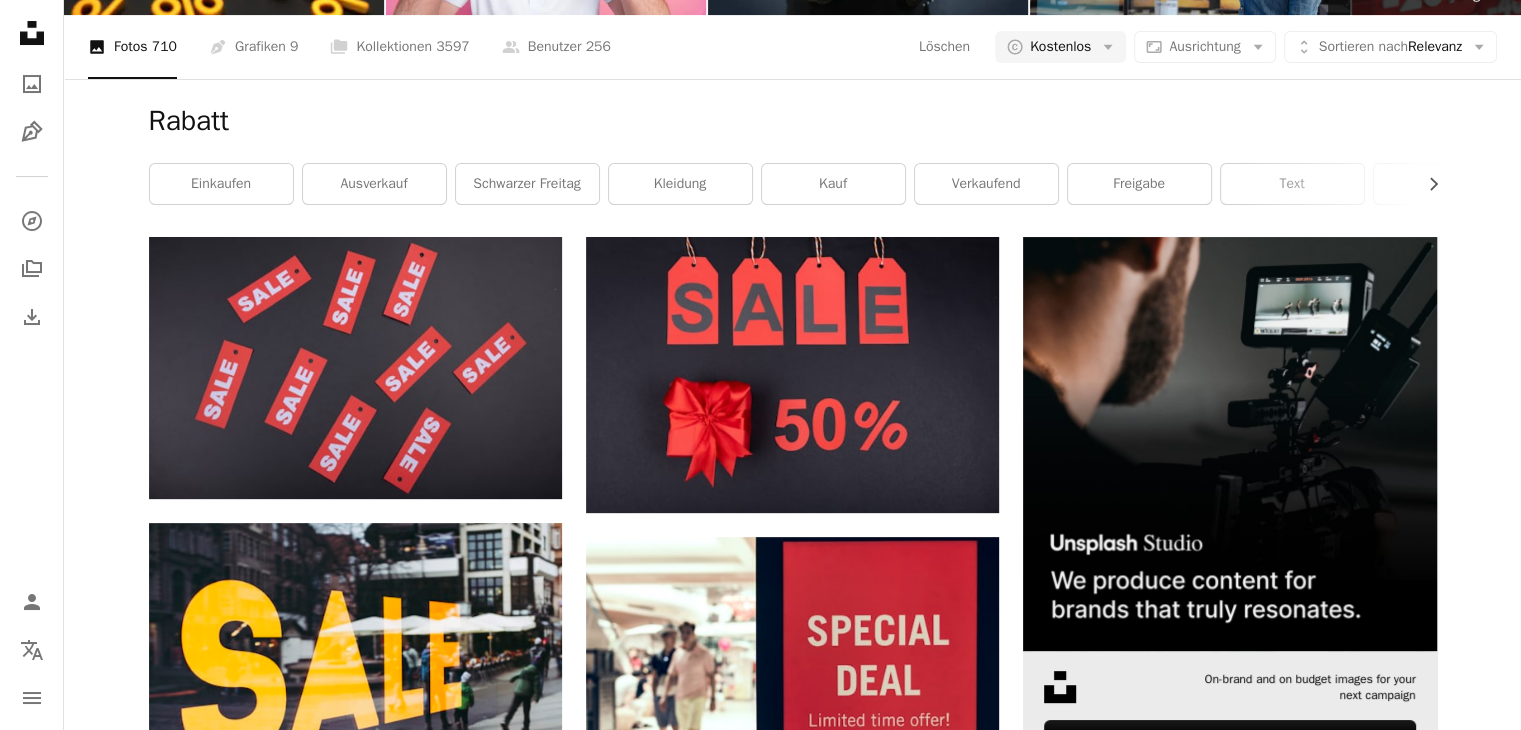 scroll, scrollTop: 0, scrollLeft: 0, axis: both 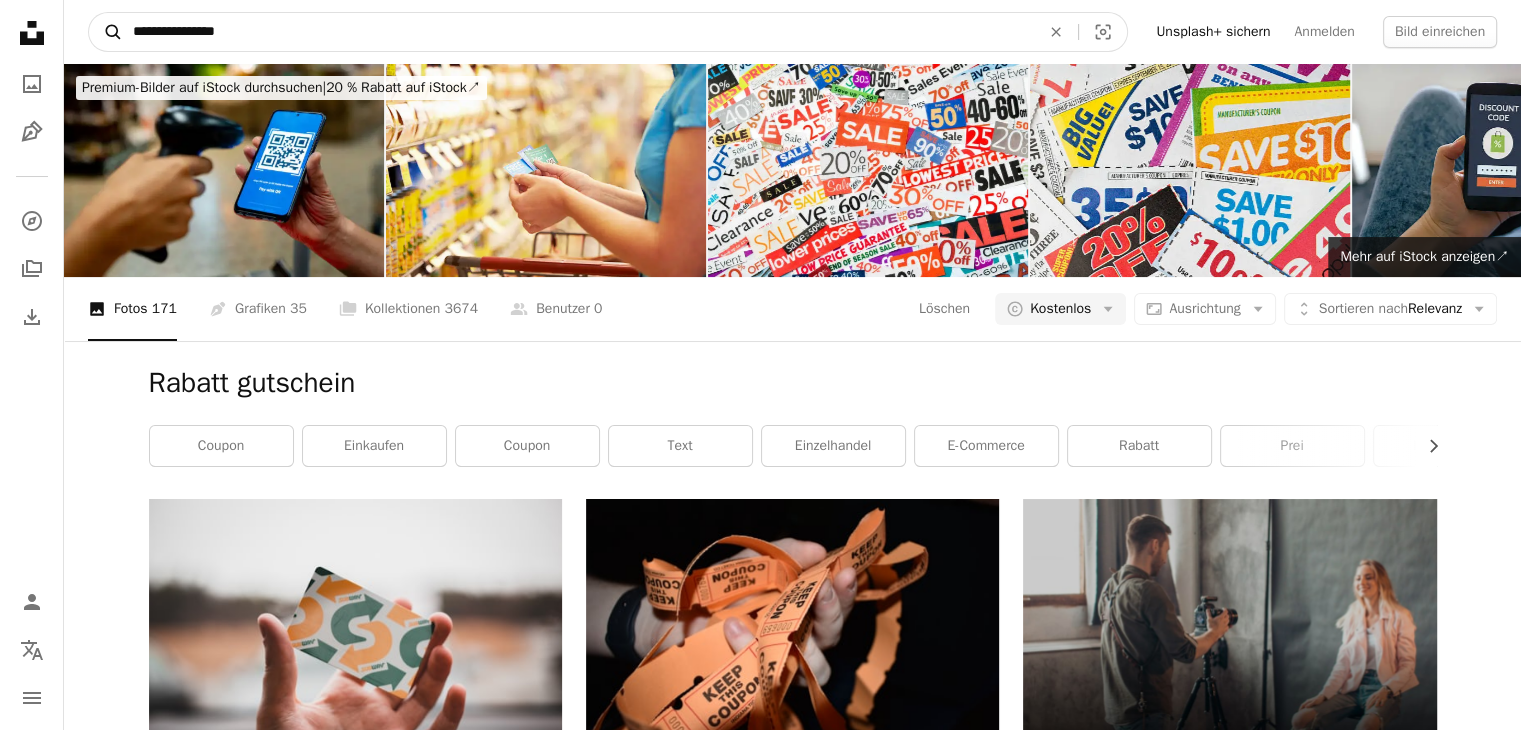 drag, startPoint x: 172, startPoint y: 33, endPoint x: 105, endPoint y: 41, distance: 67.47592 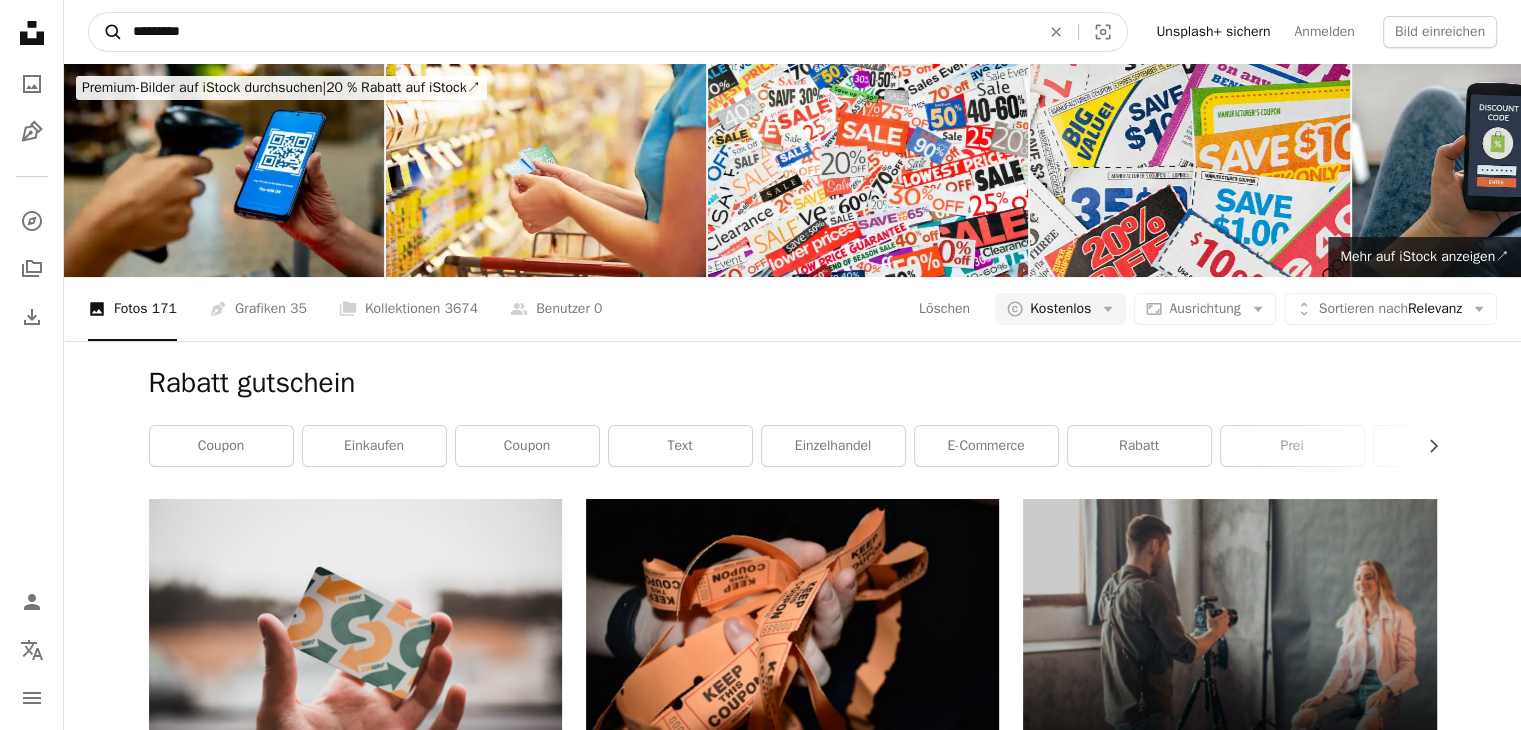 type on "*********" 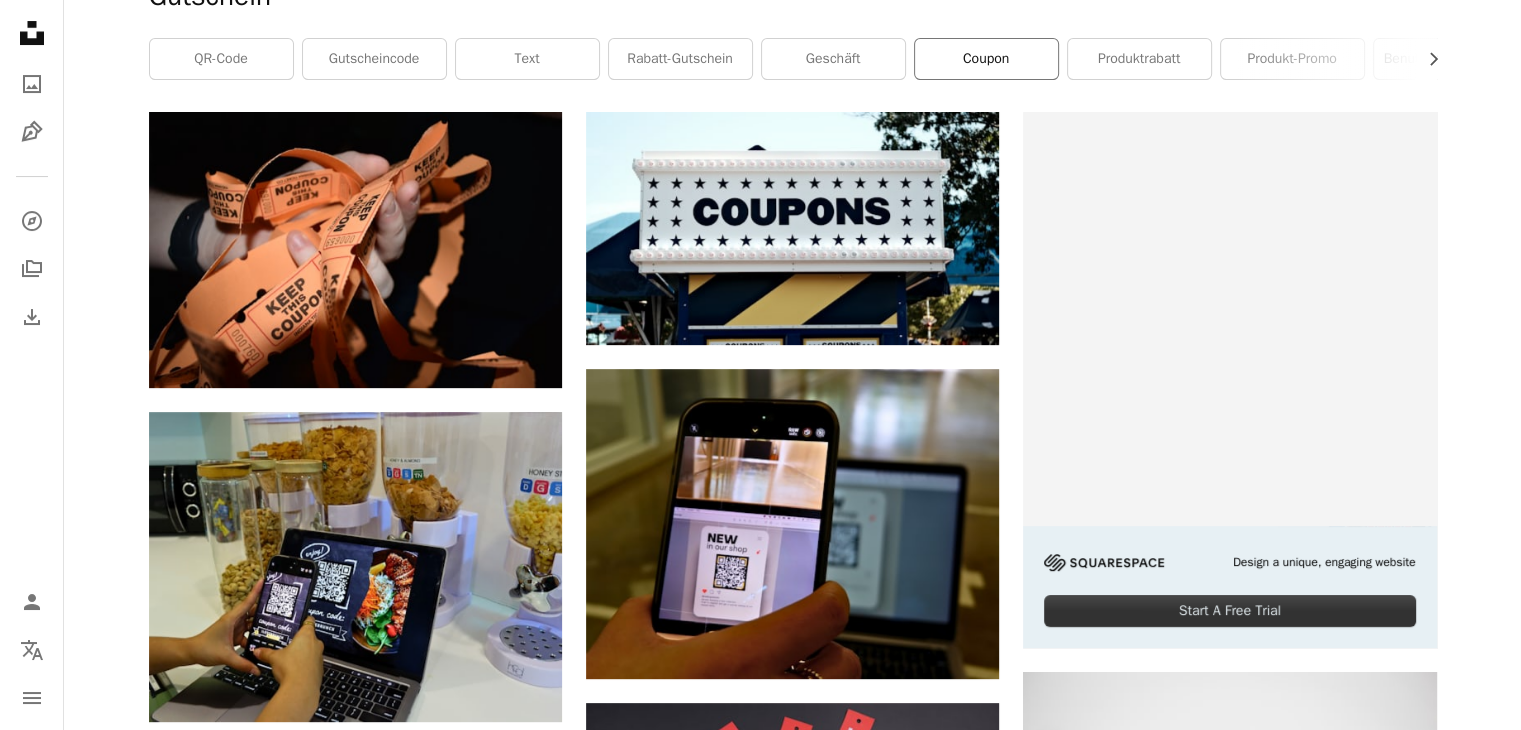 scroll, scrollTop: 400, scrollLeft: 0, axis: vertical 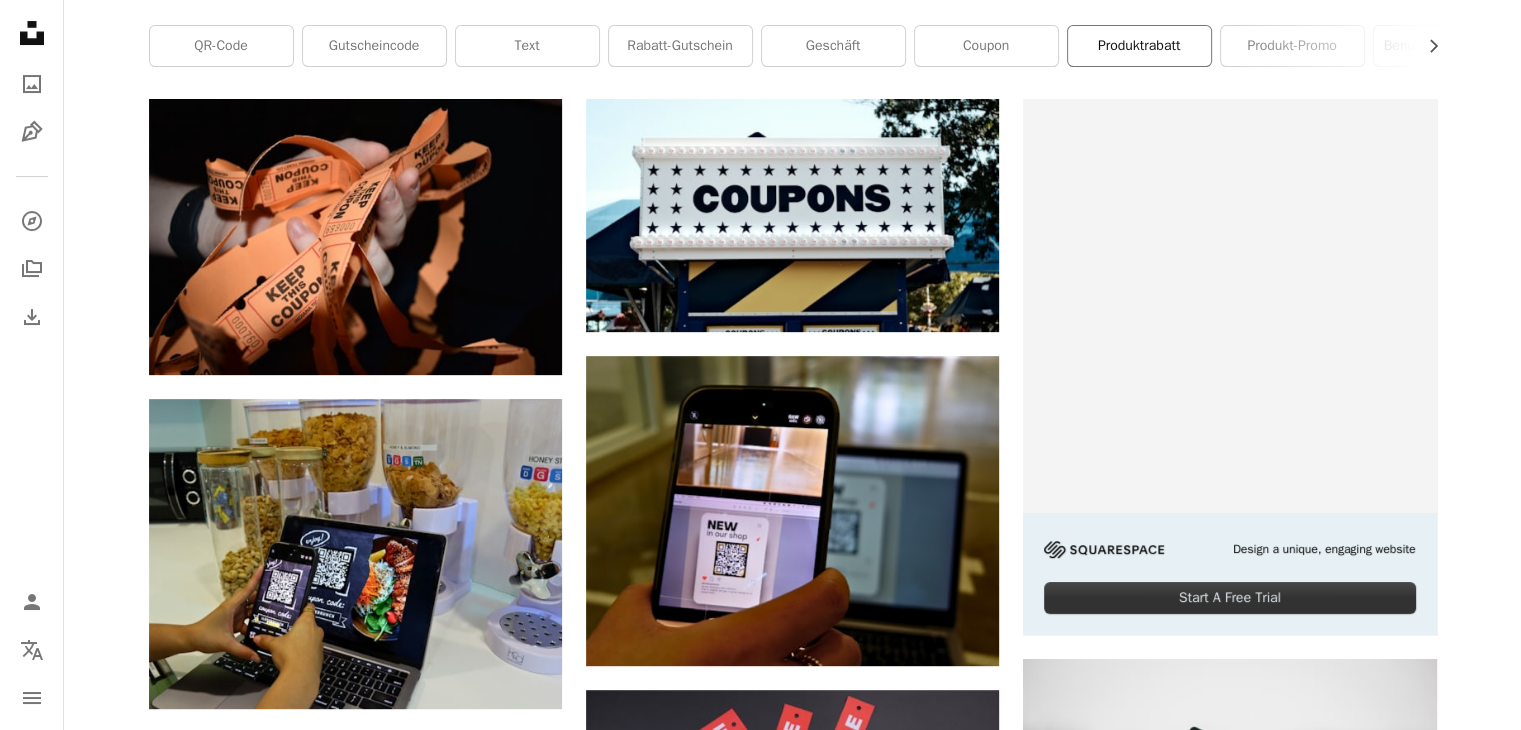 click on "Produktrabatt" at bounding box center (1139, 46) 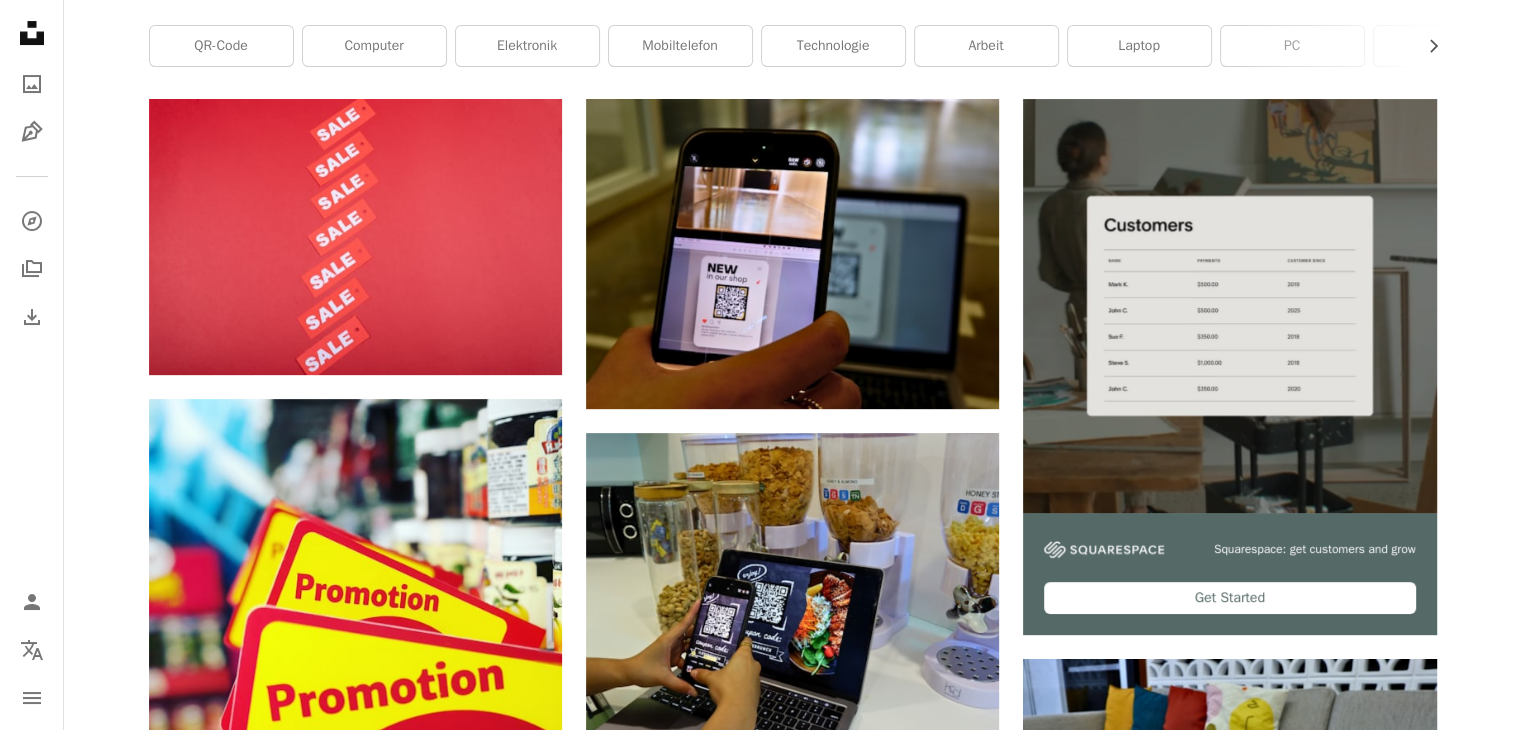 scroll, scrollTop: 0, scrollLeft: 0, axis: both 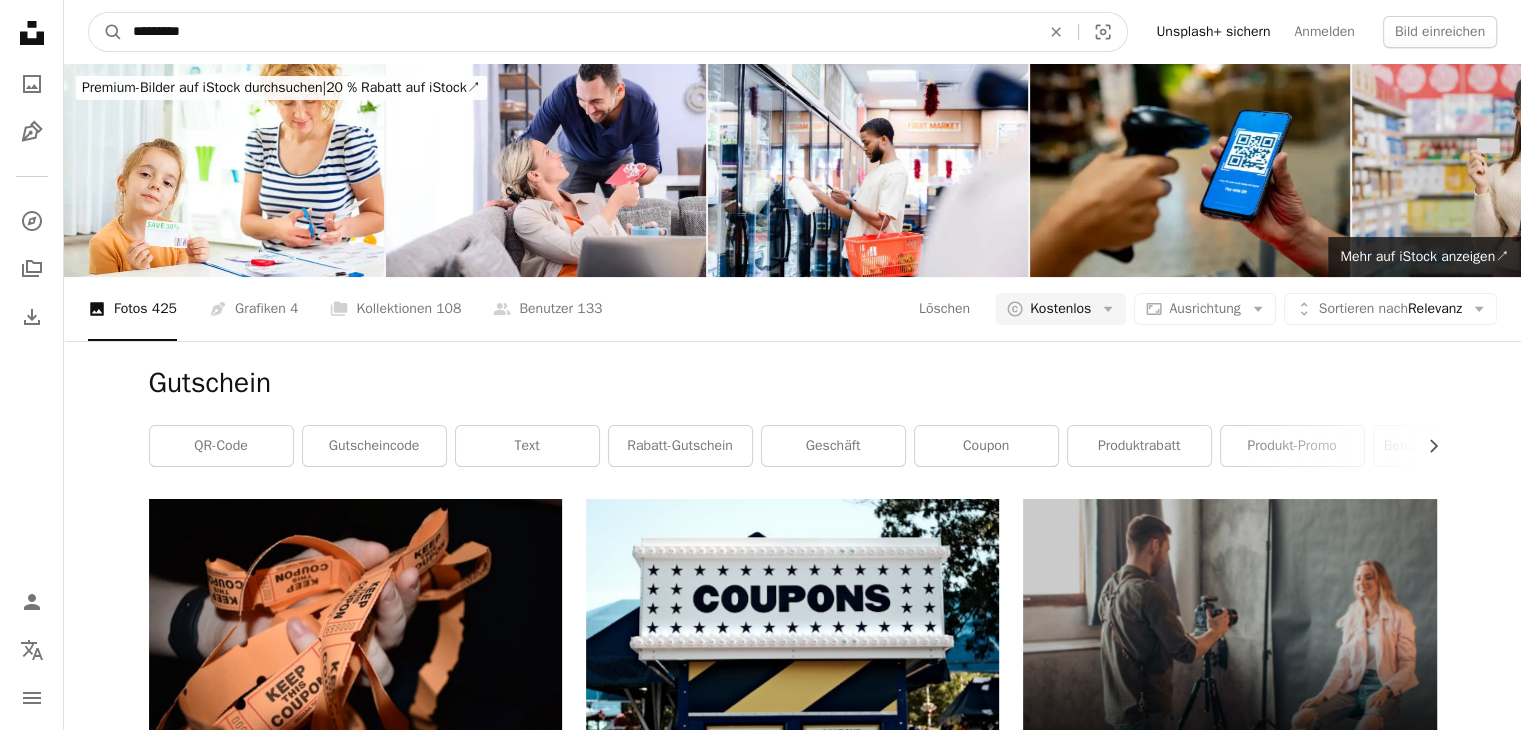drag, startPoint x: 216, startPoint y: 31, endPoint x: -27, endPoint y: 30, distance: 243.00206 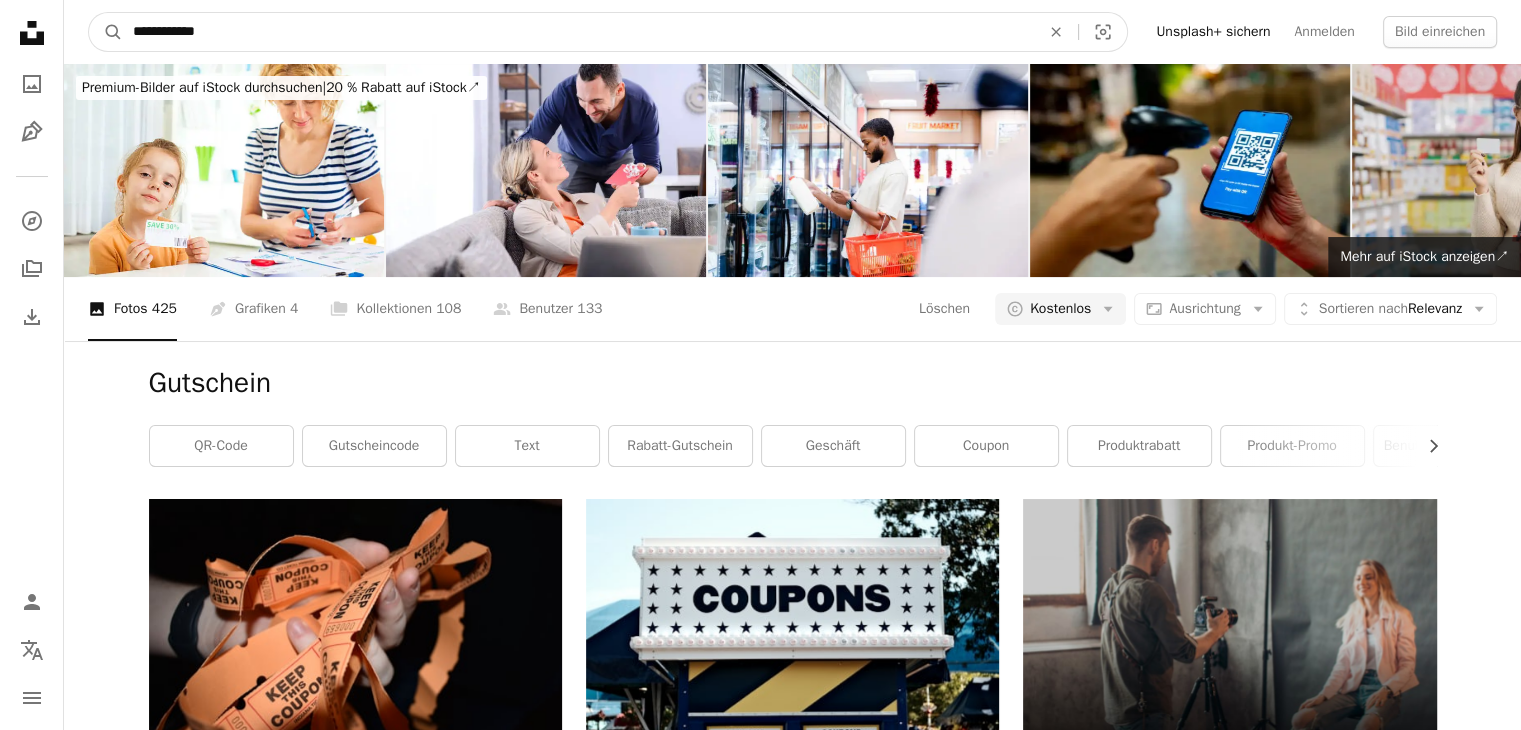 type on "**********" 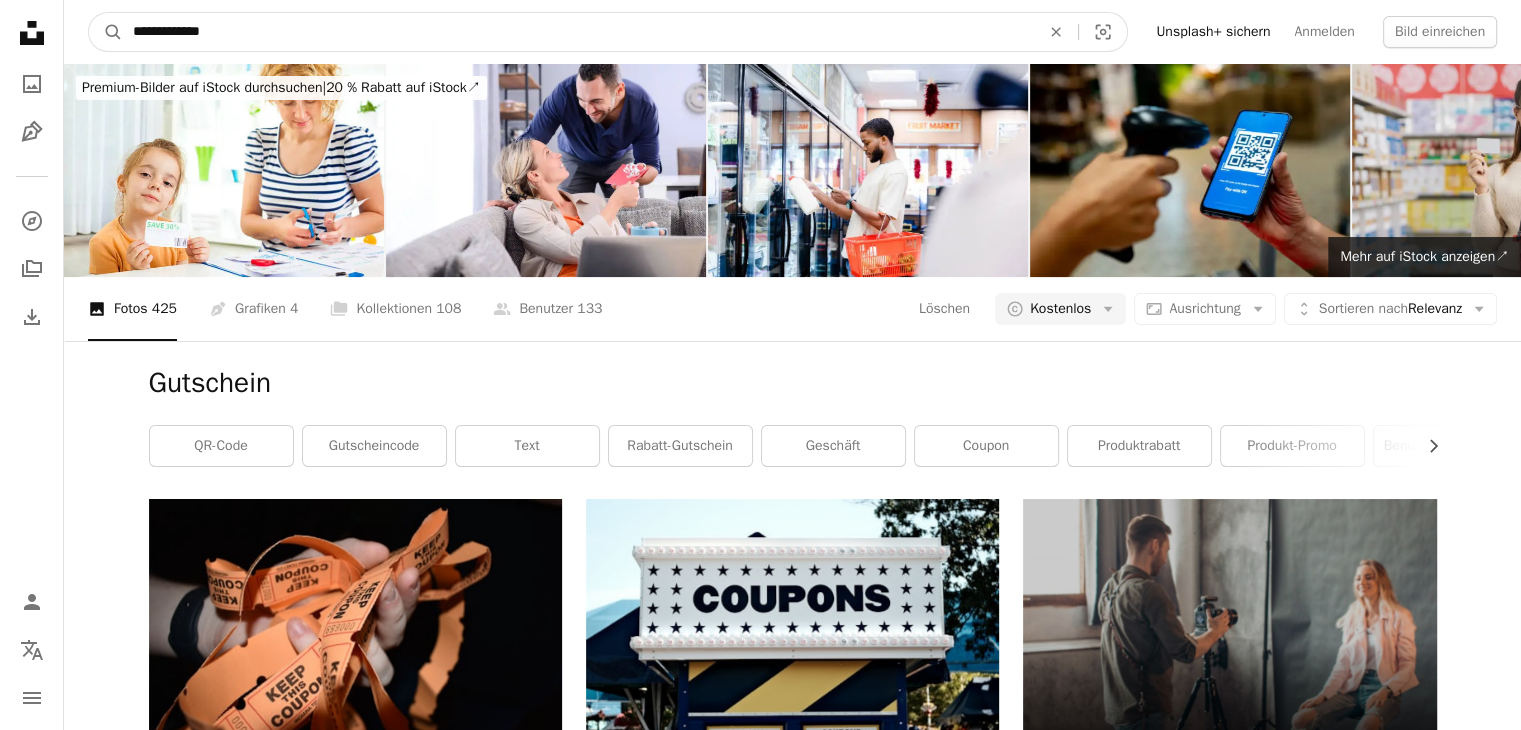 click on "A magnifying glass" at bounding box center (106, 32) 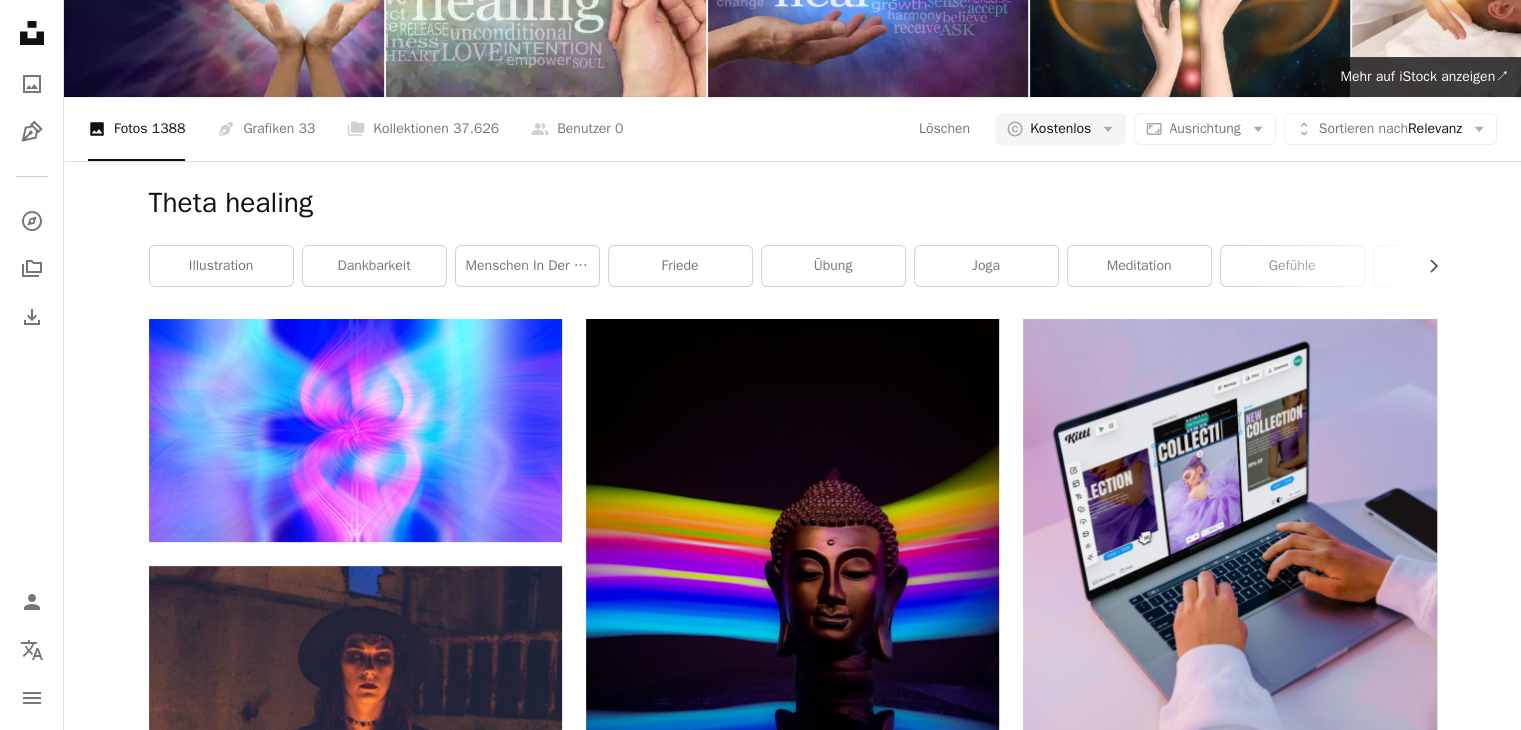scroll, scrollTop: 0, scrollLeft: 0, axis: both 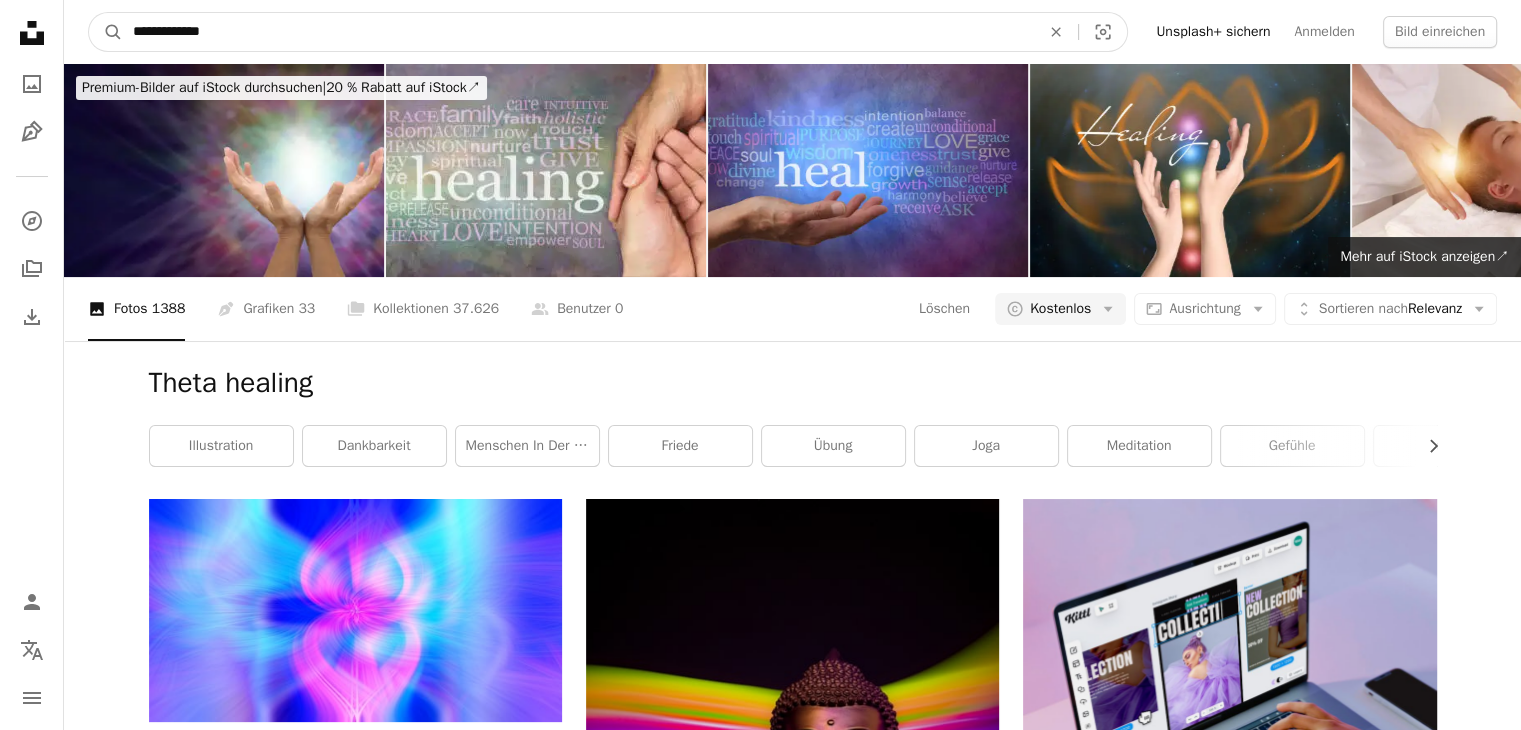 drag, startPoint x: 170, startPoint y: 32, endPoint x: 349, endPoint y: 34, distance: 179.01117 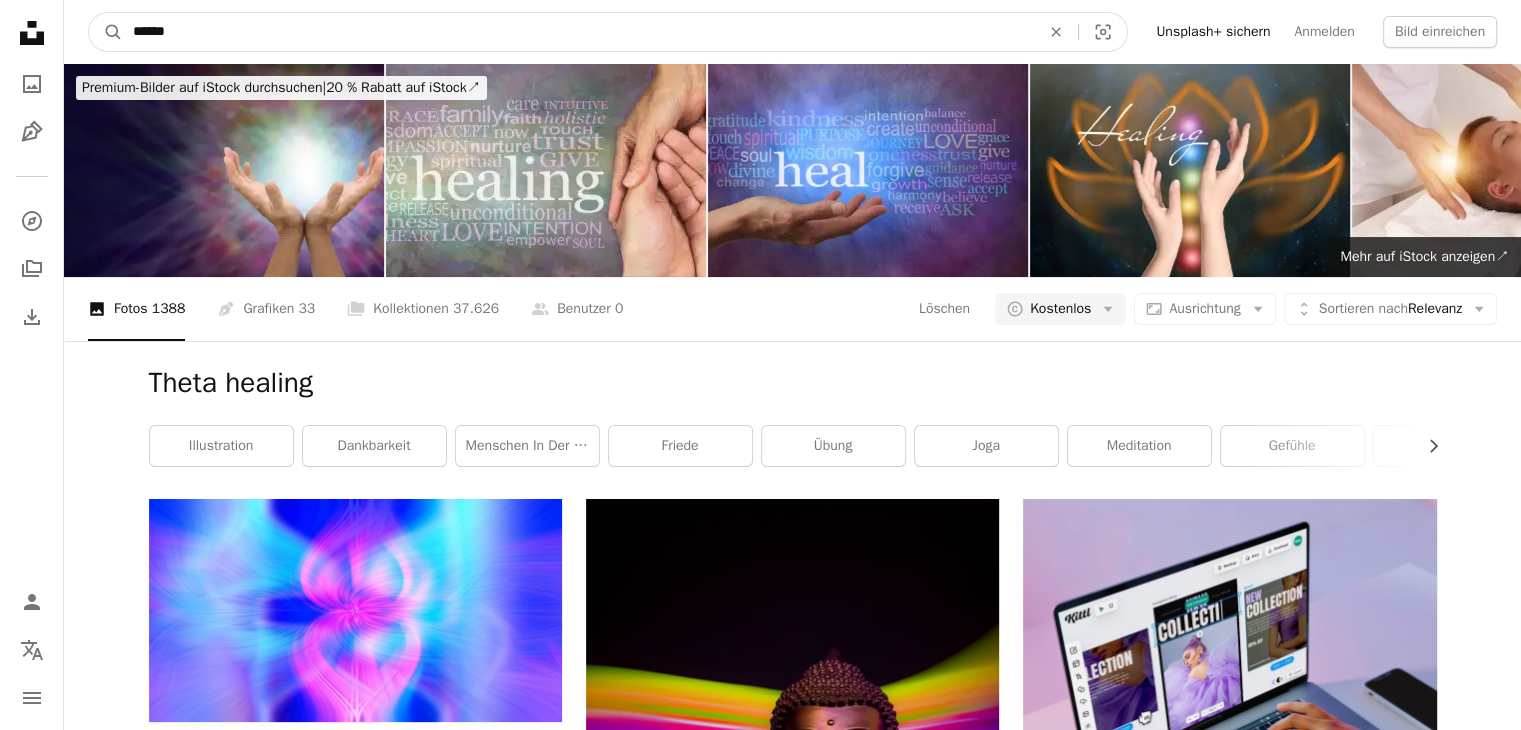 type on "*****" 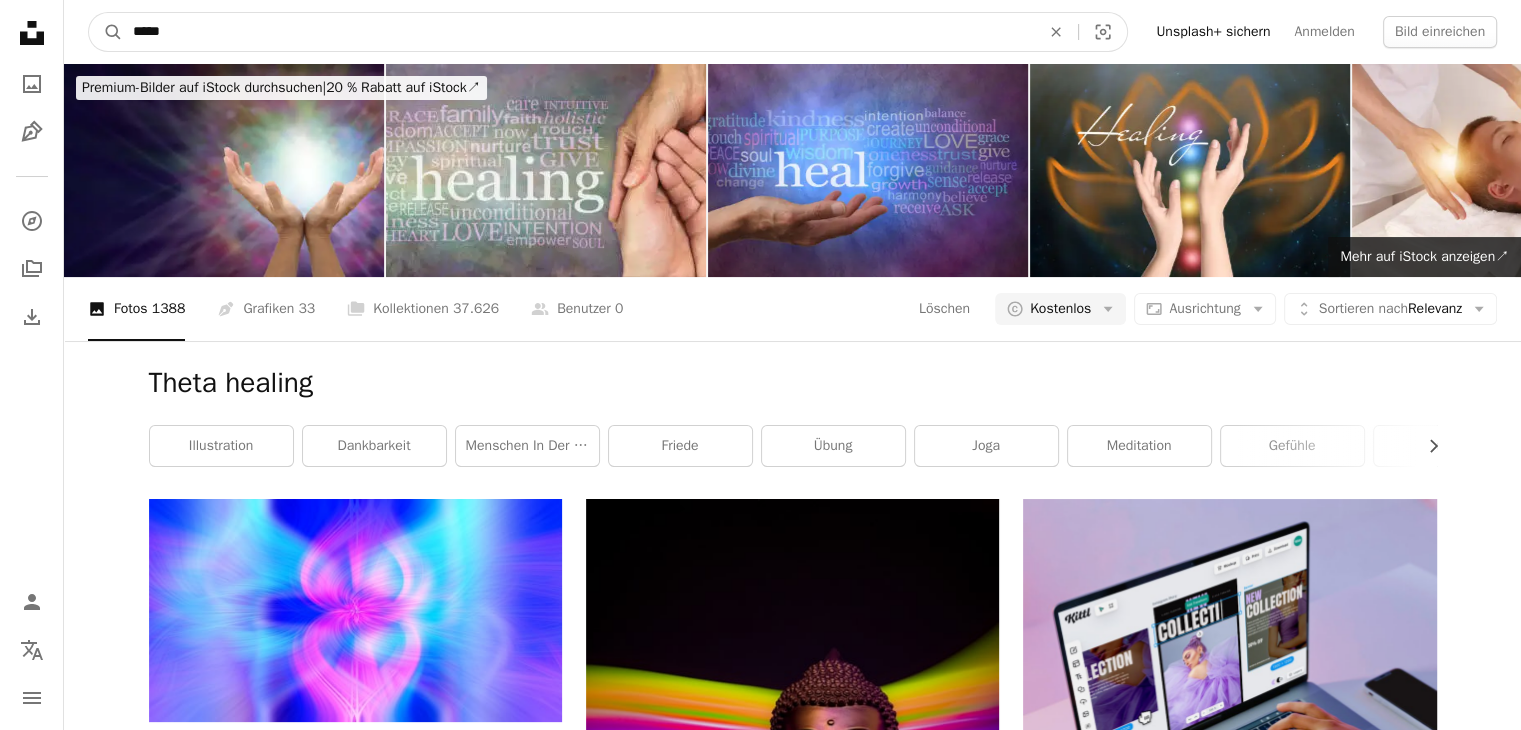 click on "A magnifying glass" at bounding box center (106, 32) 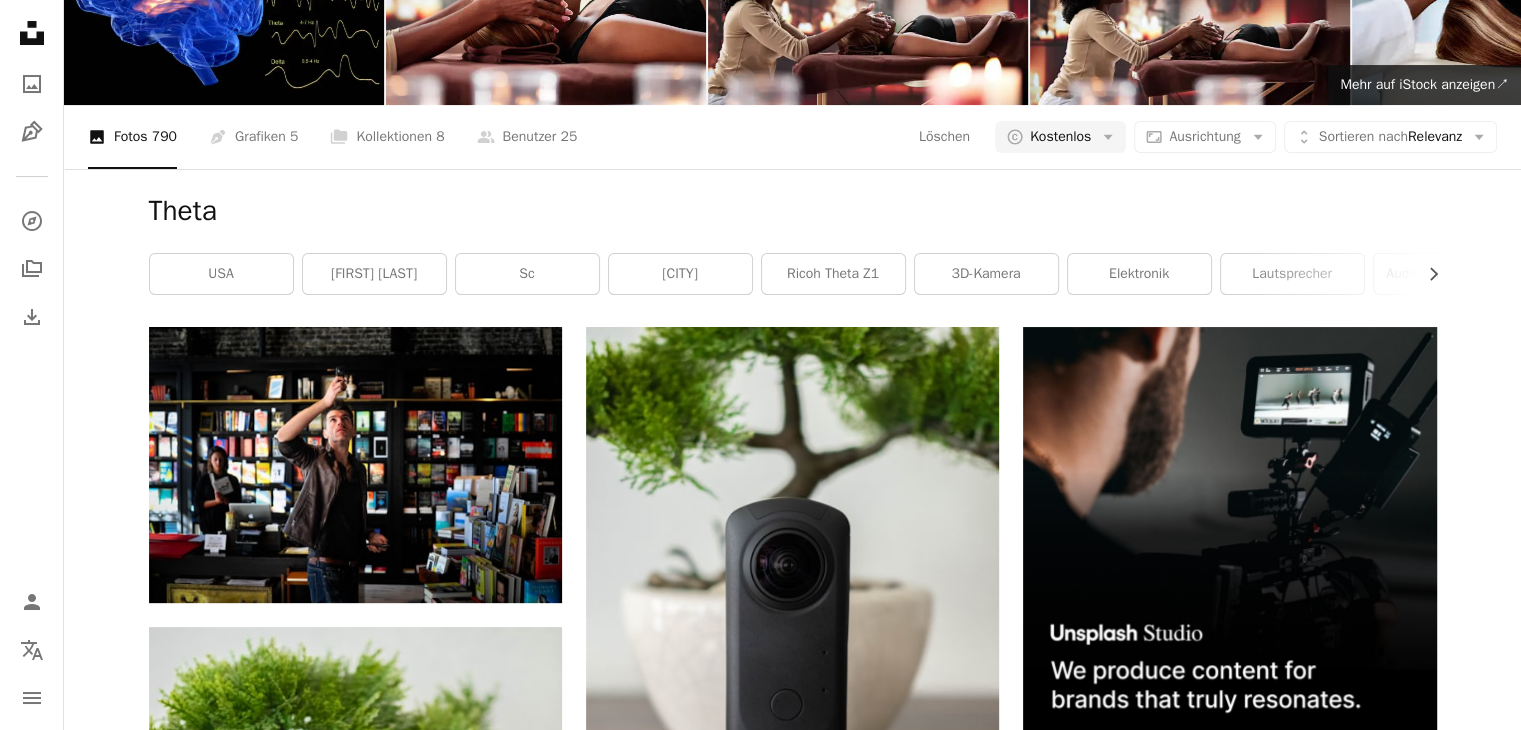 scroll, scrollTop: 0, scrollLeft: 0, axis: both 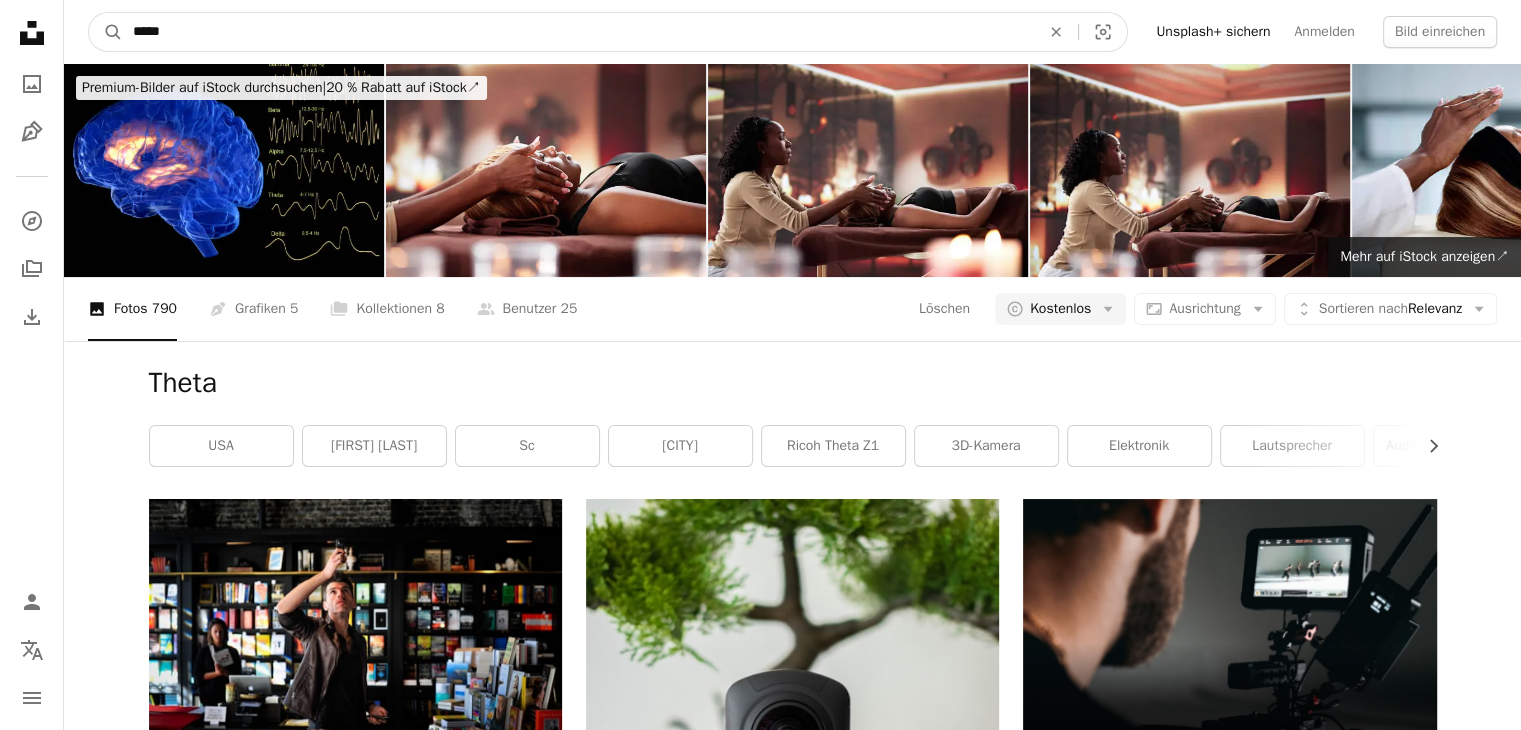 drag, startPoint x: 196, startPoint y: 29, endPoint x: -6, endPoint y: 29, distance: 202 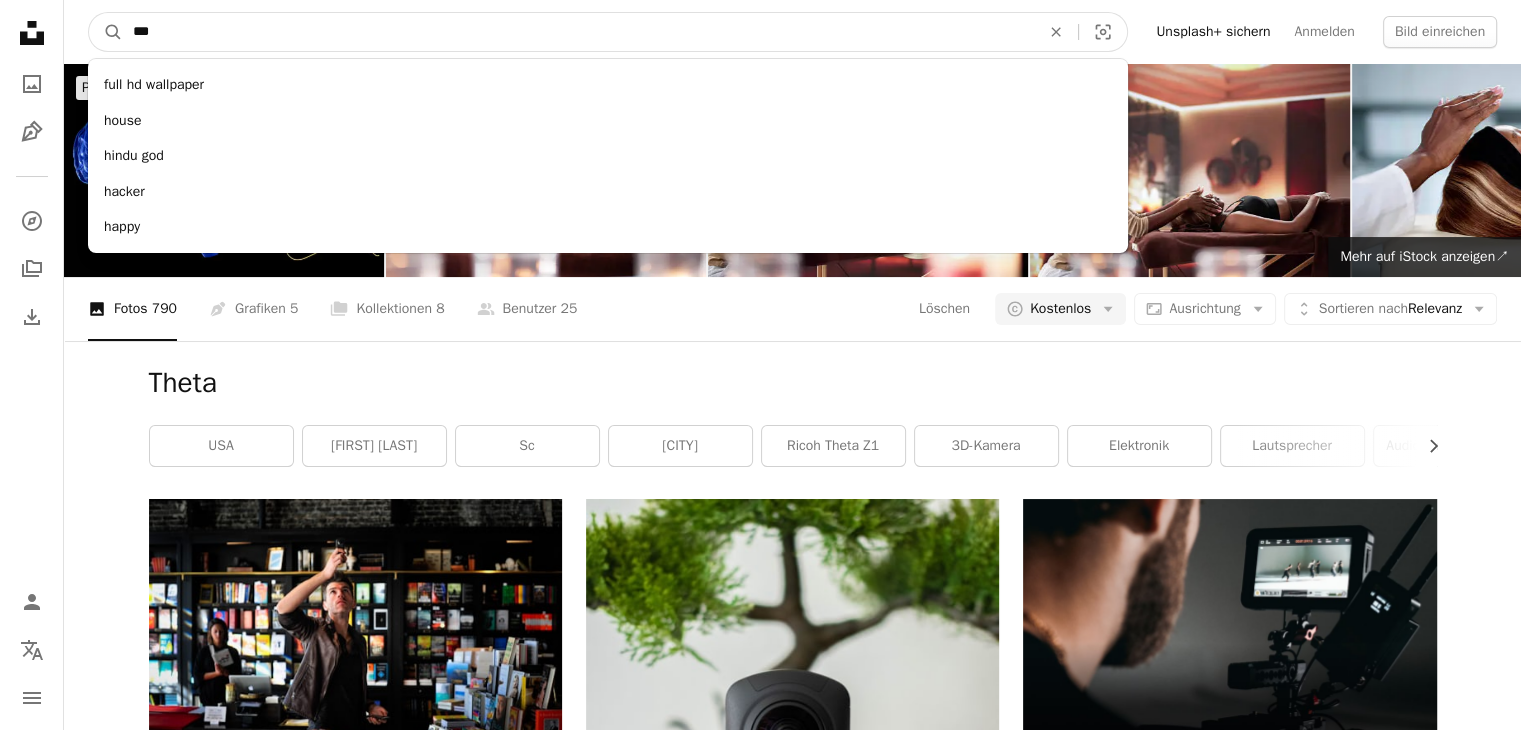 type on "****" 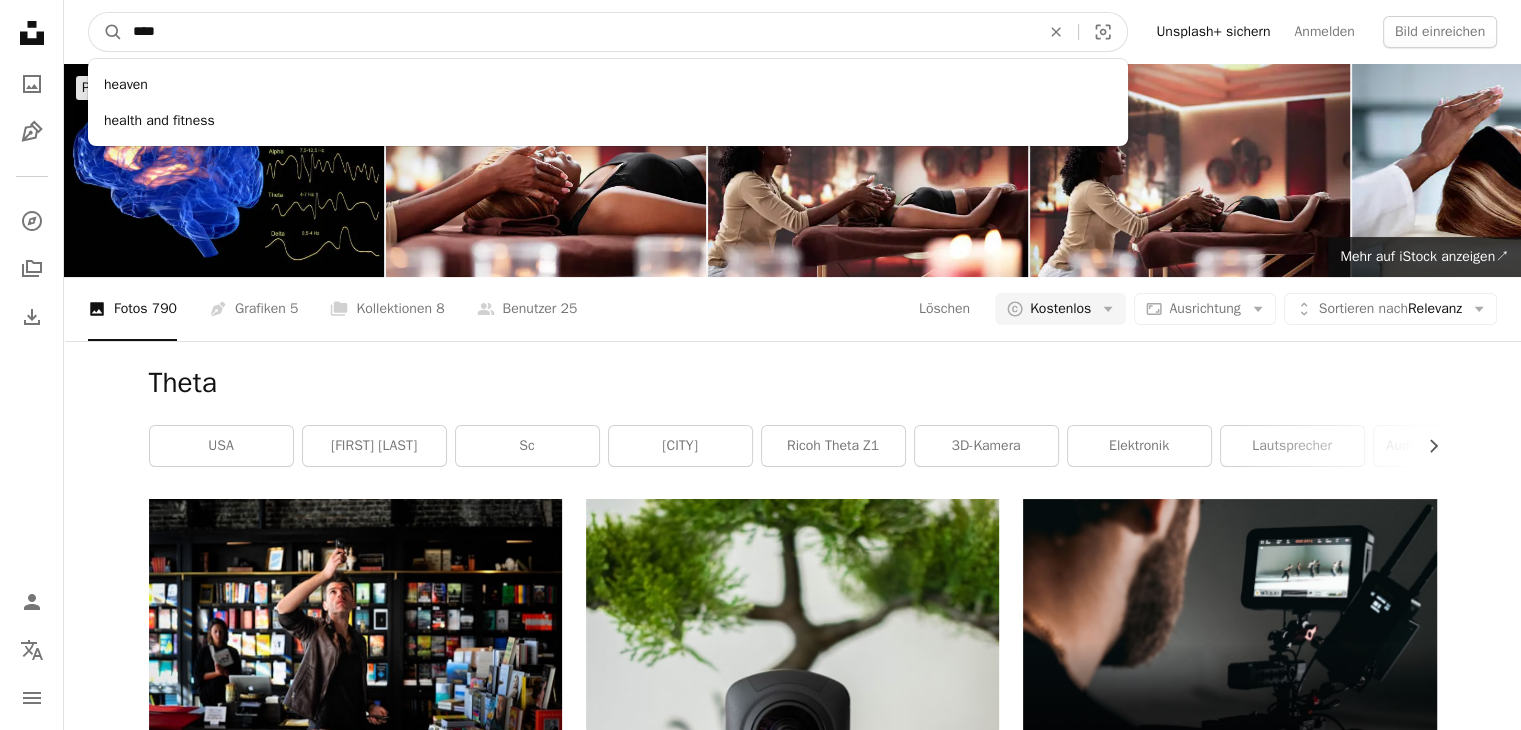 click on "A magnifying glass" at bounding box center (106, 32) 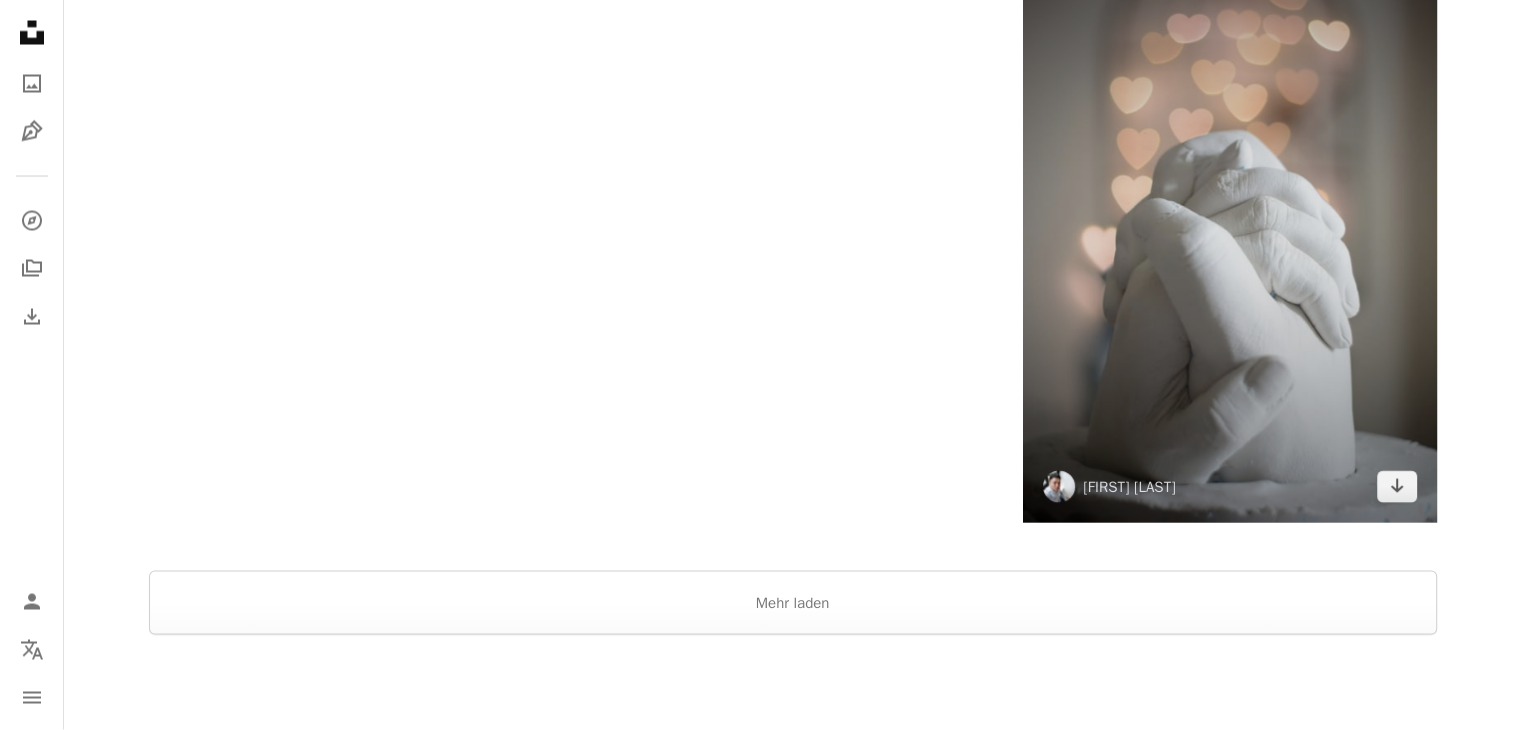 scroll, scrollTop: 3900, scrollLeft: 0, axis: vertical 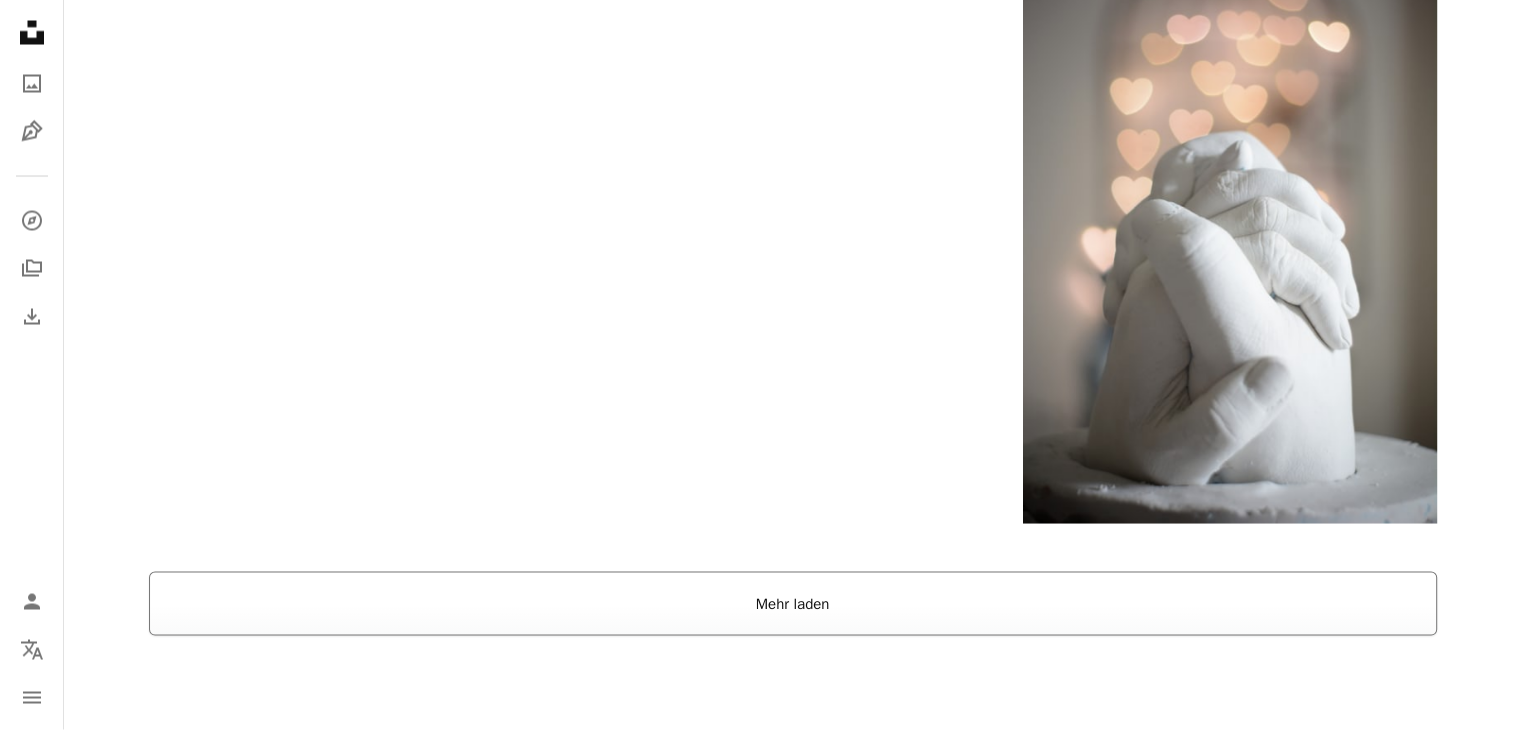 click on "Mehr laden" at bounding box center (793, 604) 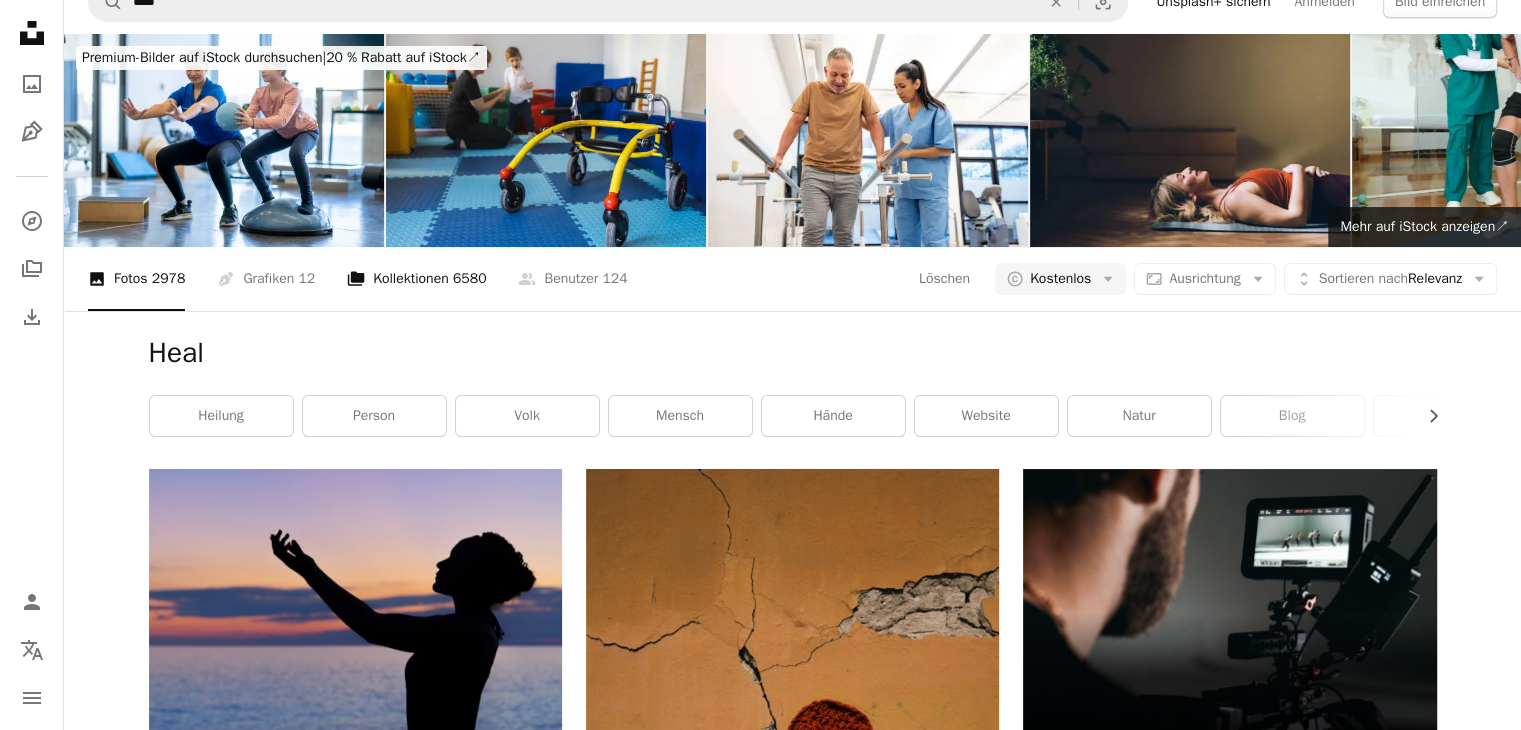 scroll, scrollTop: 0, scrollLeft: 0, axis: both 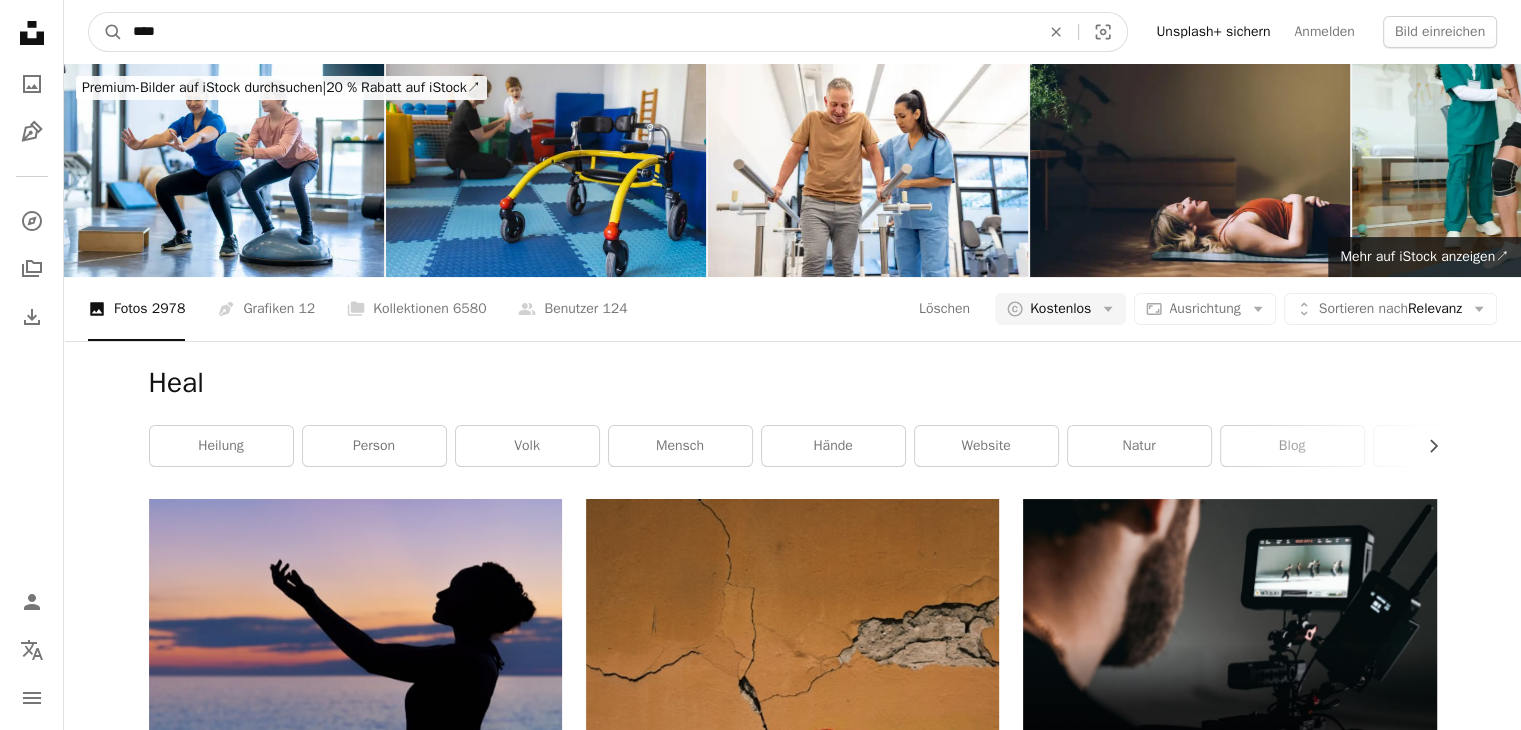 click on "****" at bounding box center [578, 32] 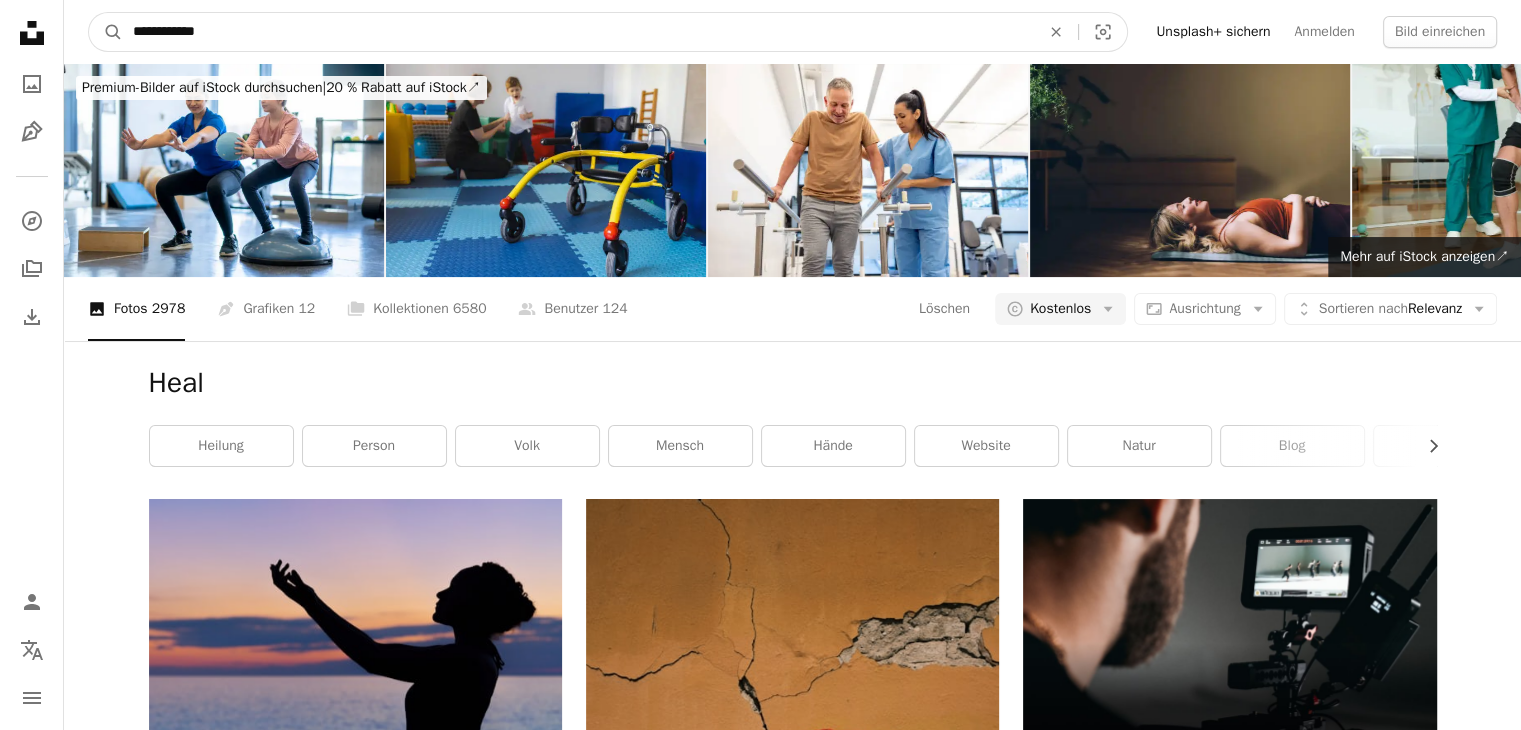 type on "**********" 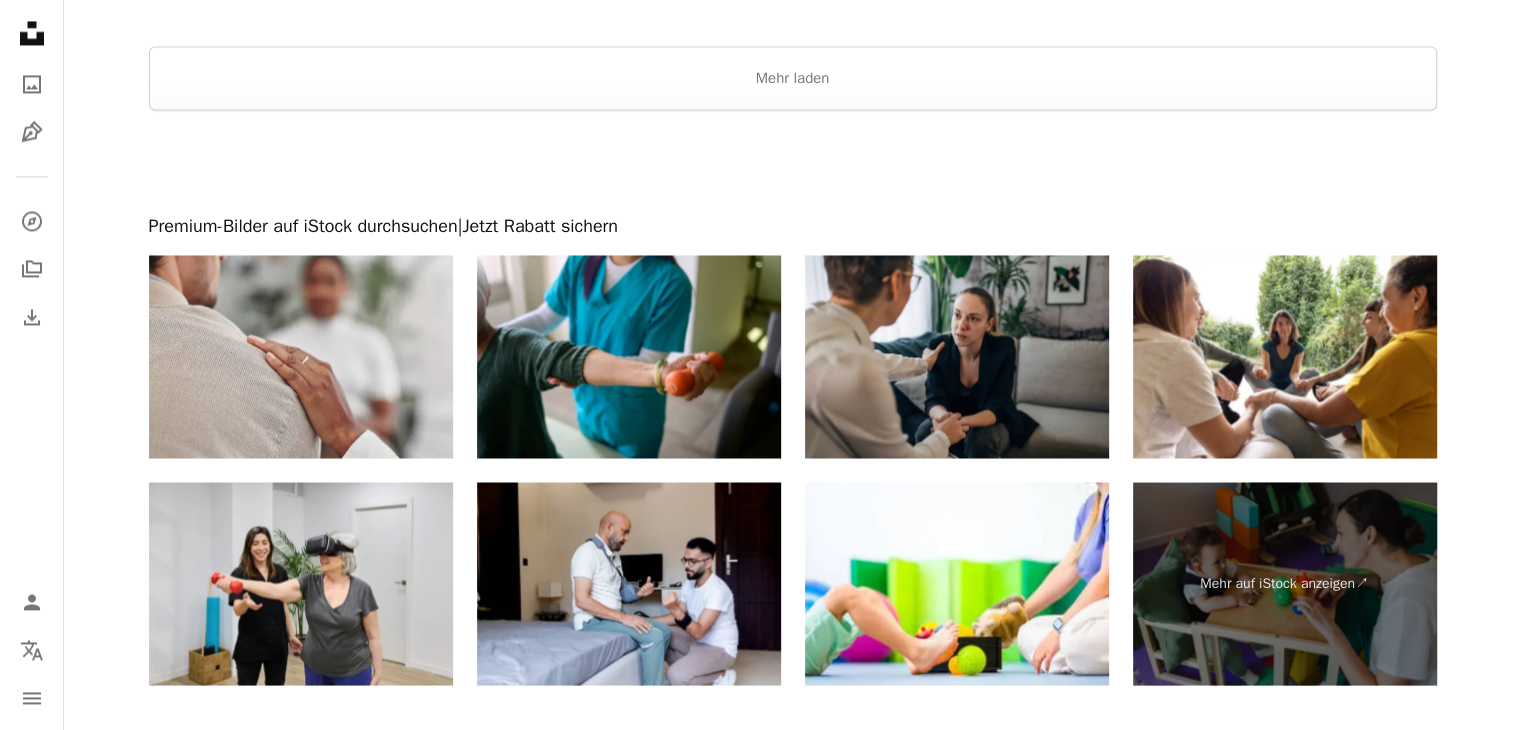 scroll, scrollTop: 3300, scrollLeft: 0, axis: vertical 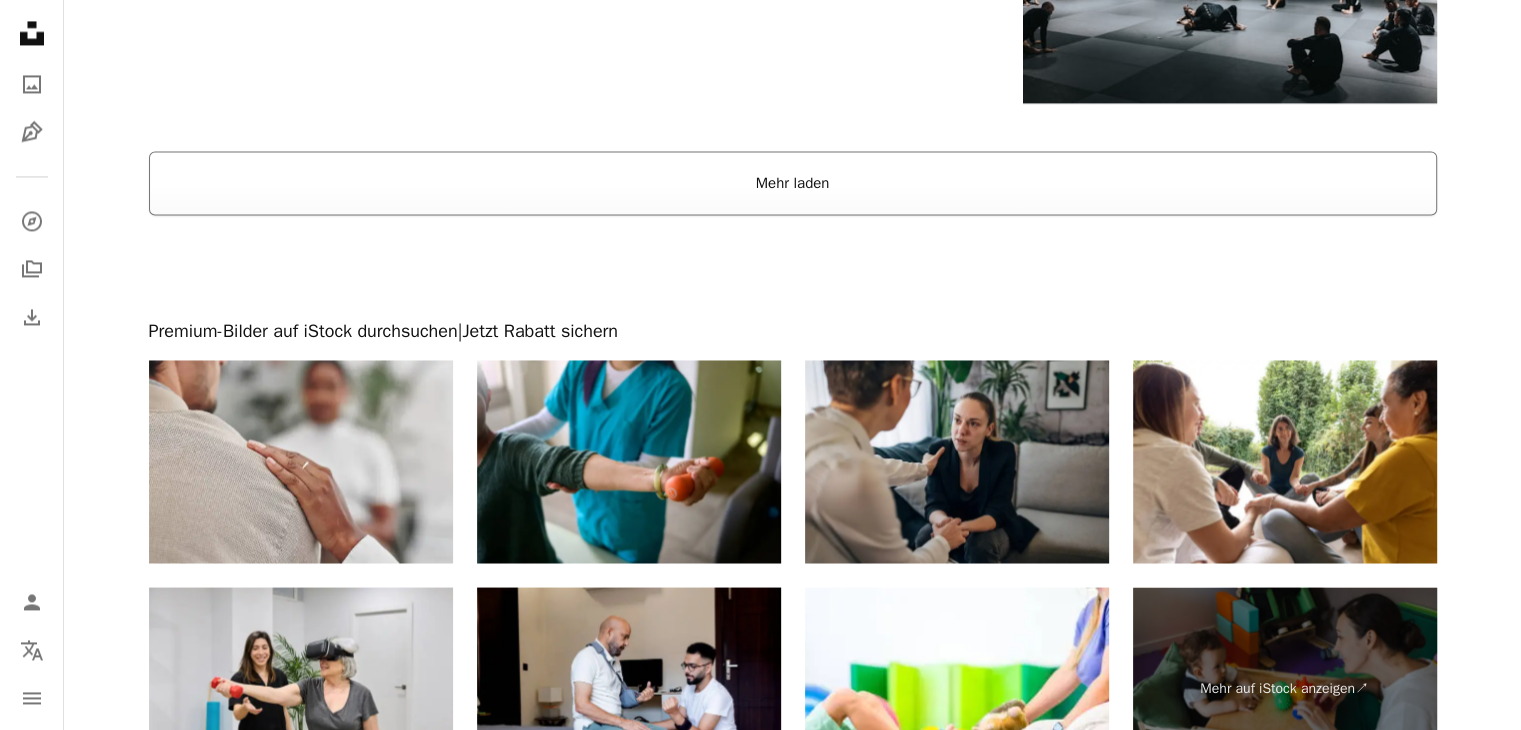 click on "Mehr laden" at bounding box center (793, 183) 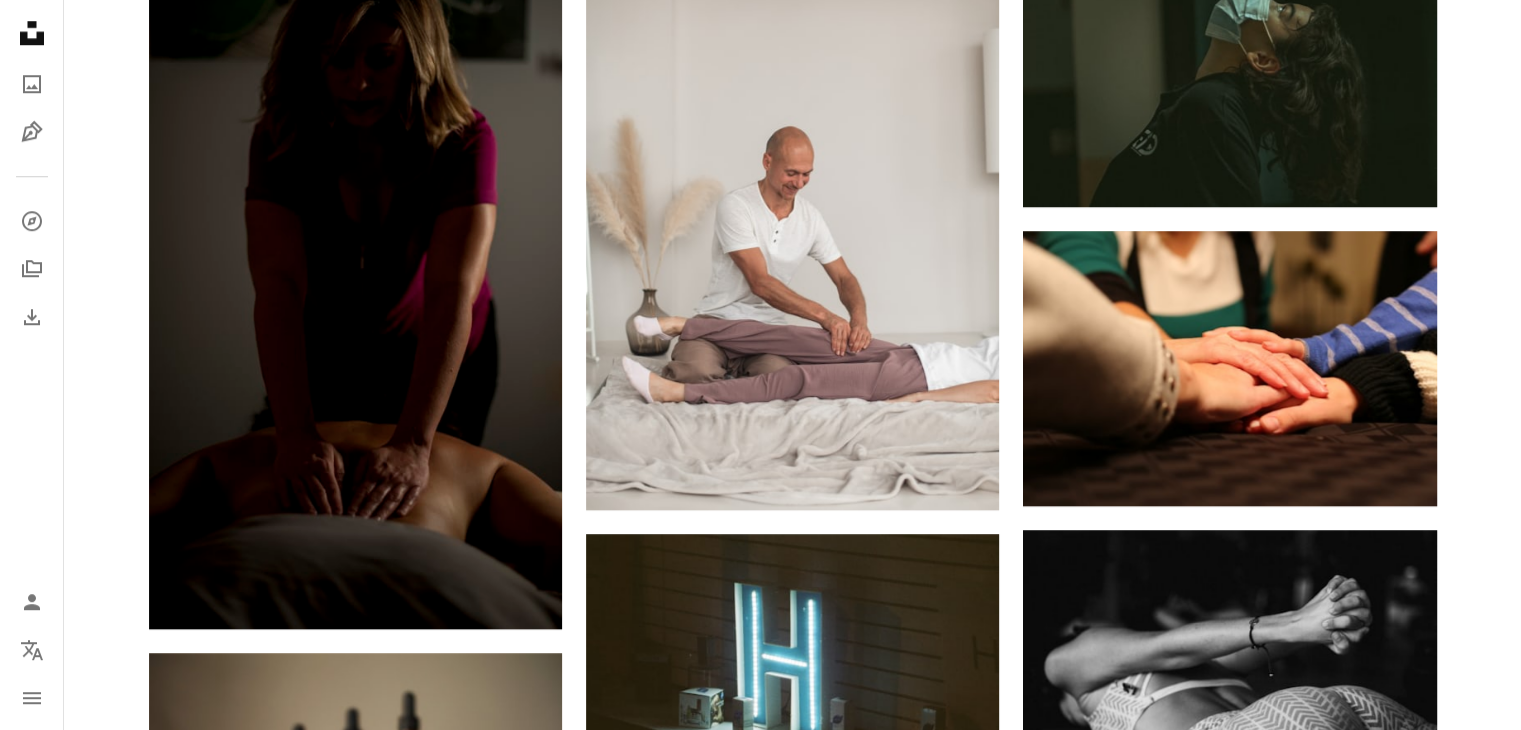 scroll, scrollTop: 1400, scrollLeft: 0, axis: vertical 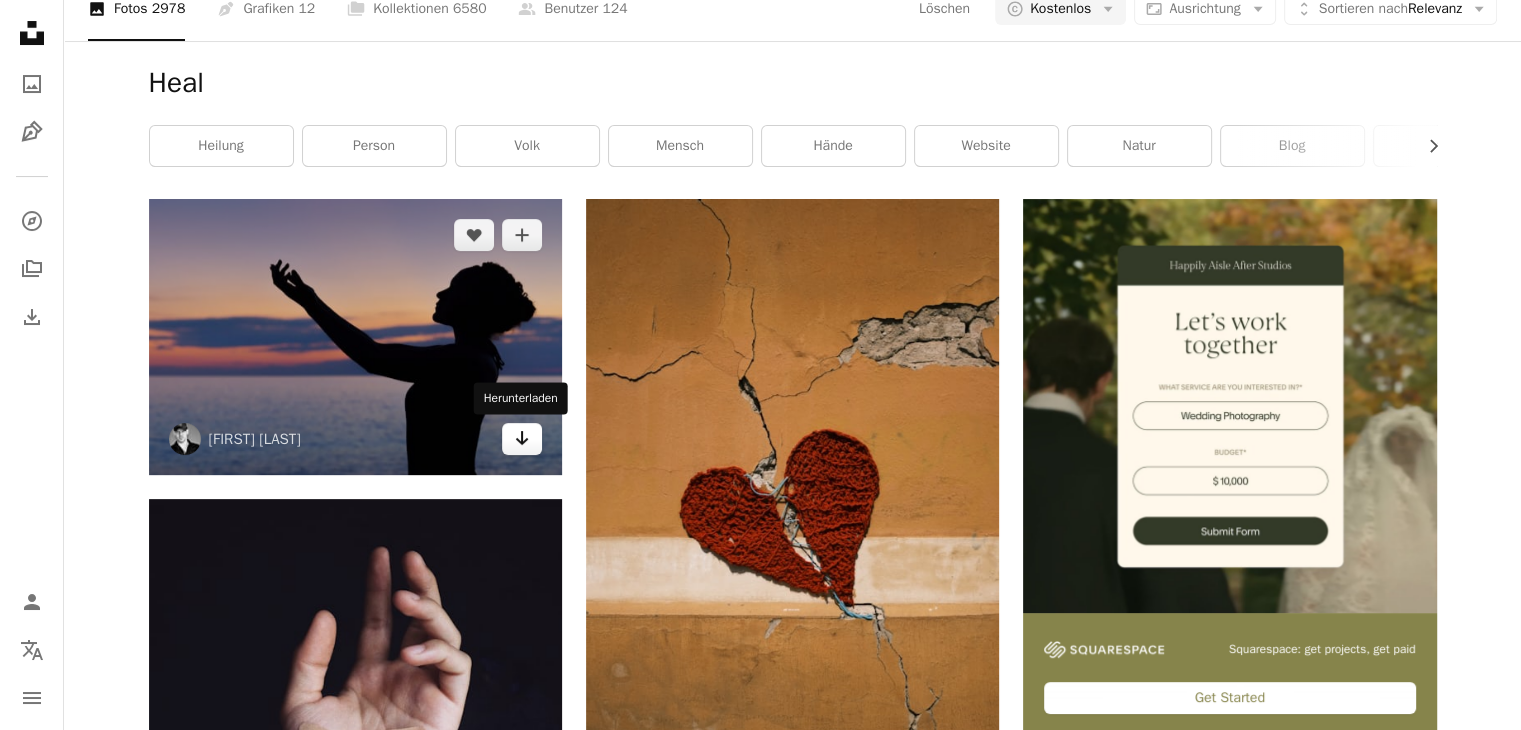 click on "Arrow pointing down" at bounding box center [522, 439] 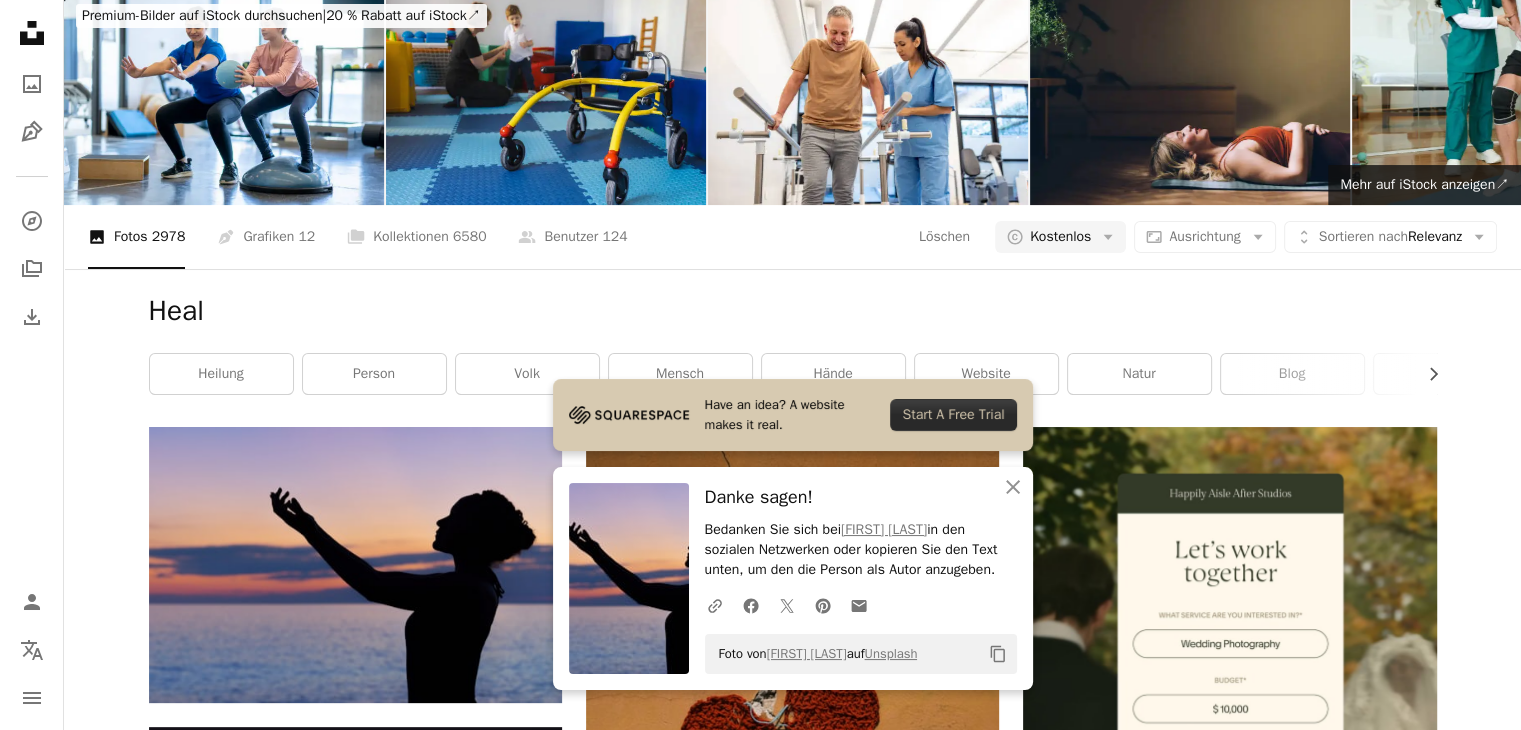 scroll, scrollTop: 0, scrollLeft: 0, axis: both 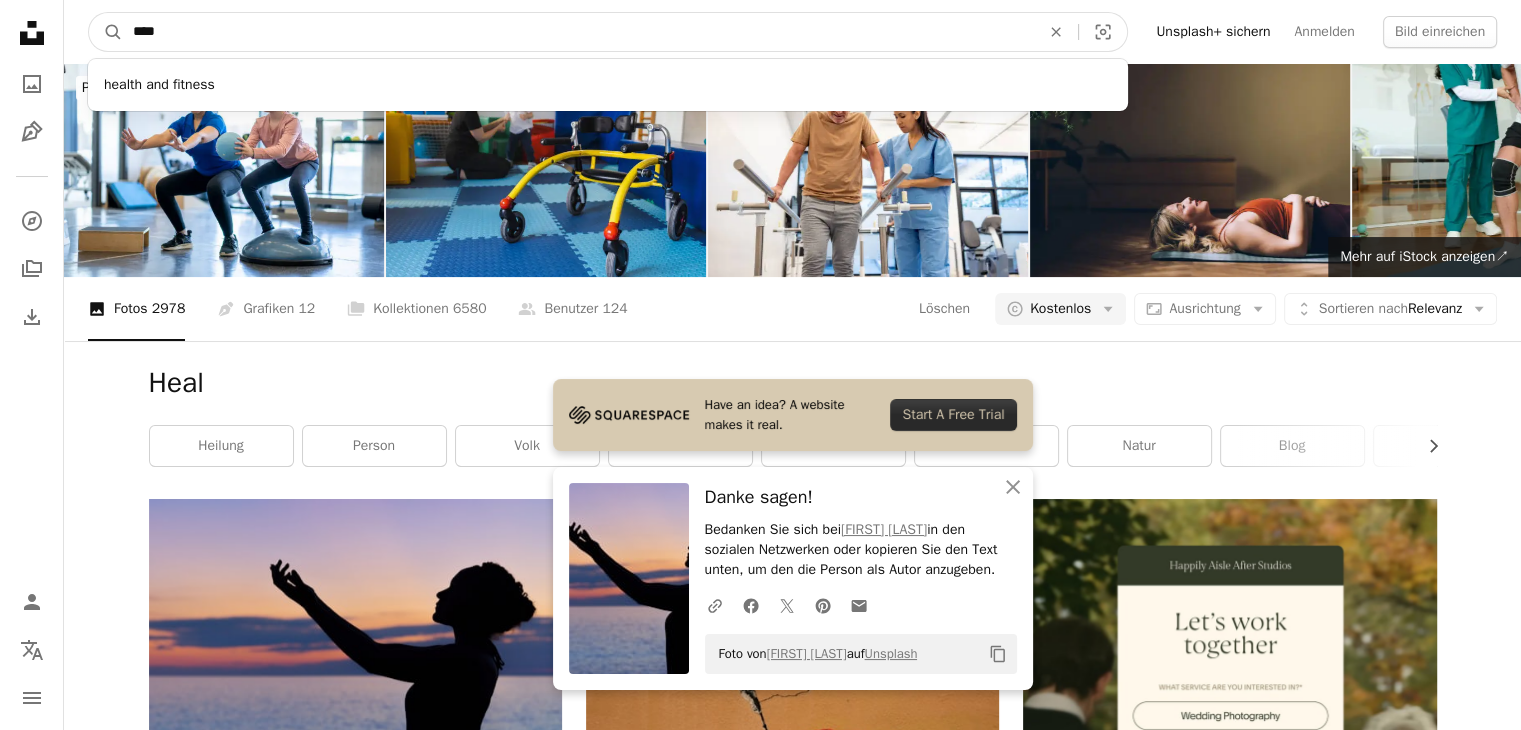 drag, startPoint x: 190, startPoint y: 24, endPoint x: 8, endPoint y: 29, distance: 182.06866 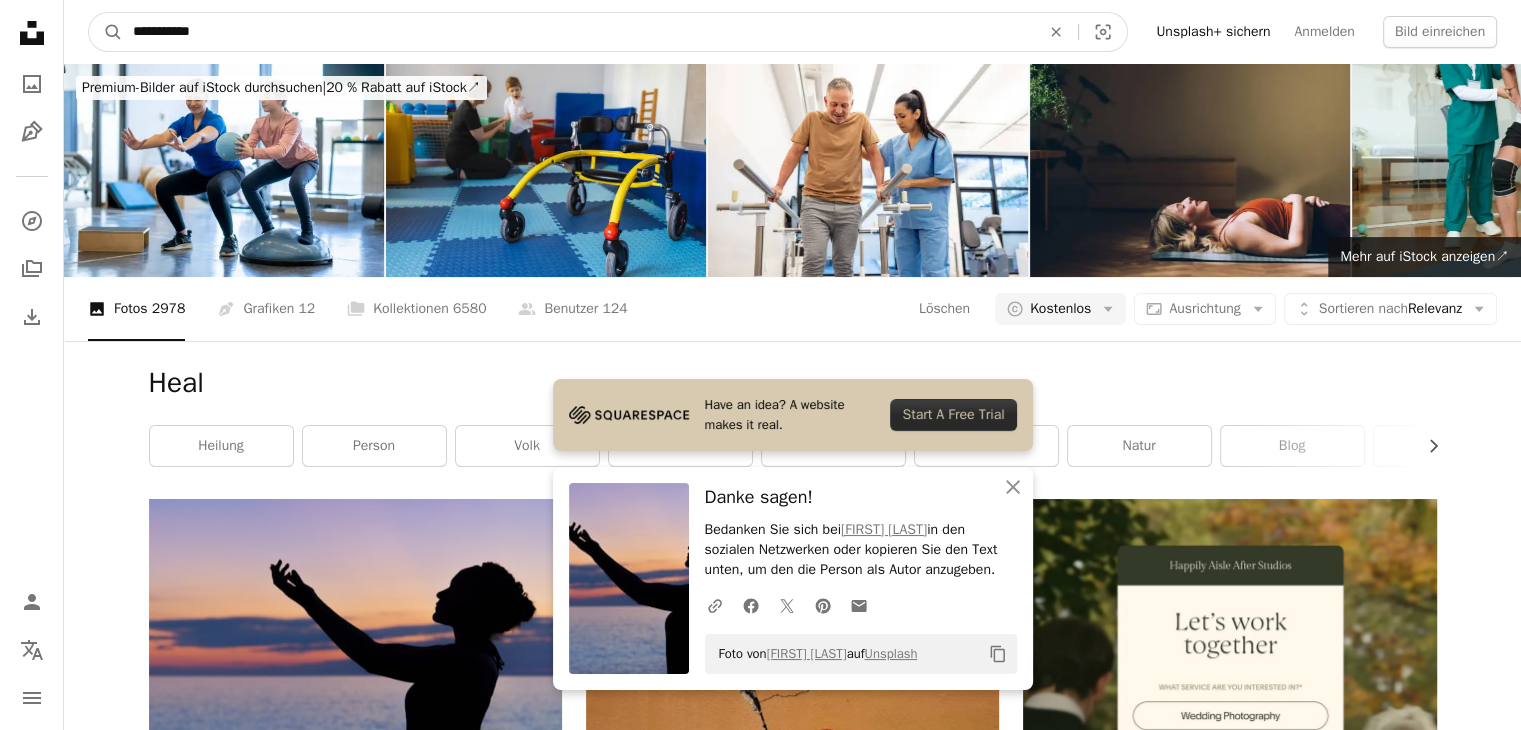 type on "**********" 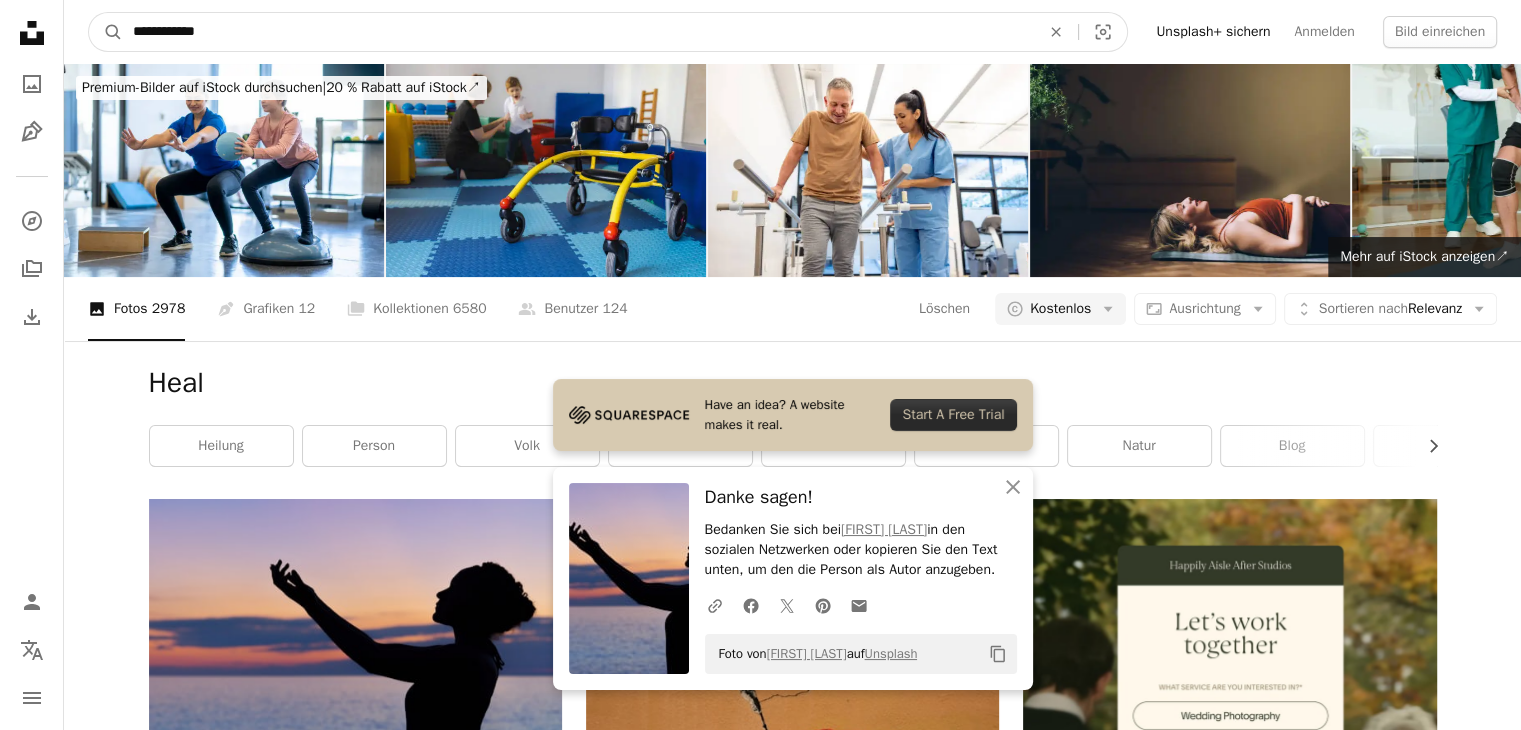 click on "A magnifying glass" at bounding box center [106, 32] 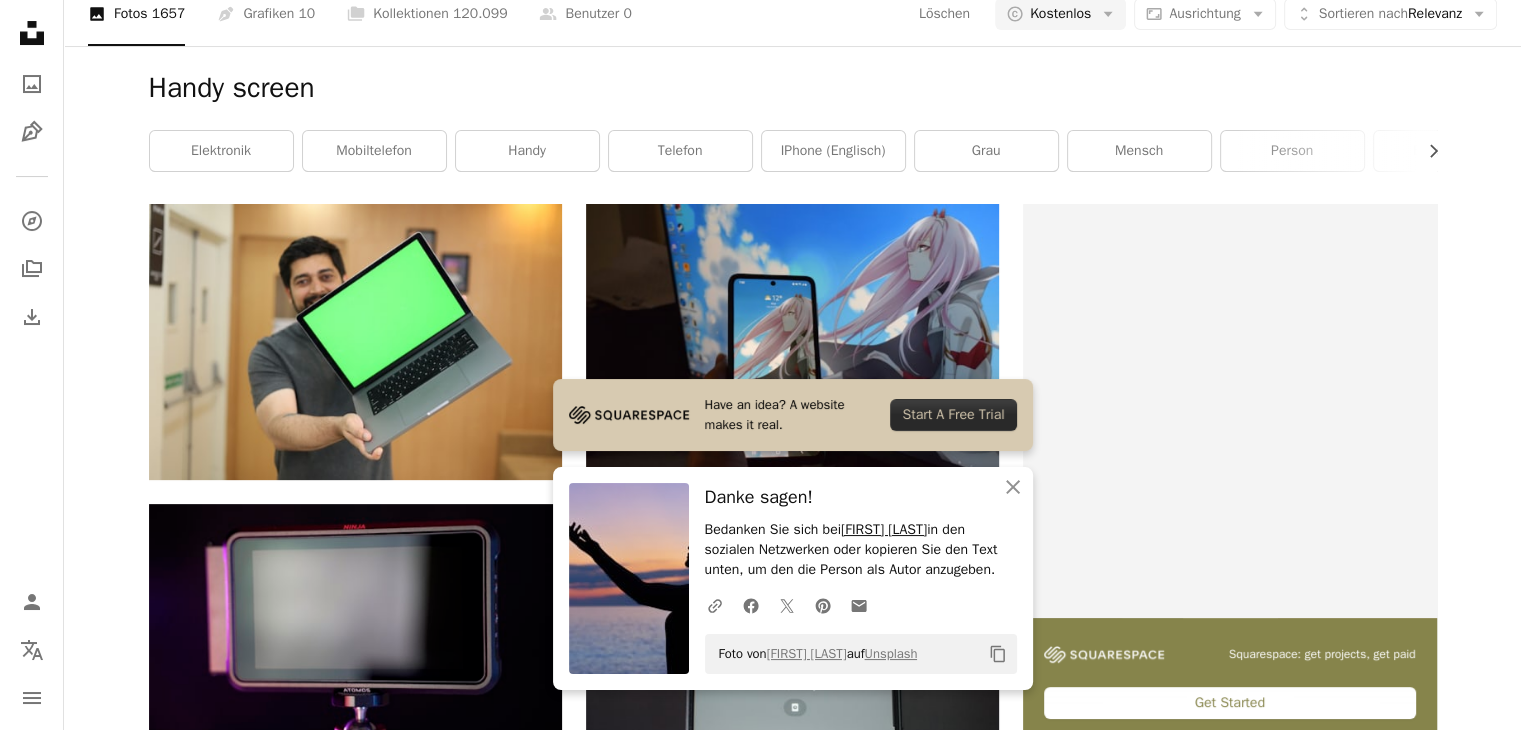 scroll, scrollTop: 300, scrollLeft: 0, axis: vertical 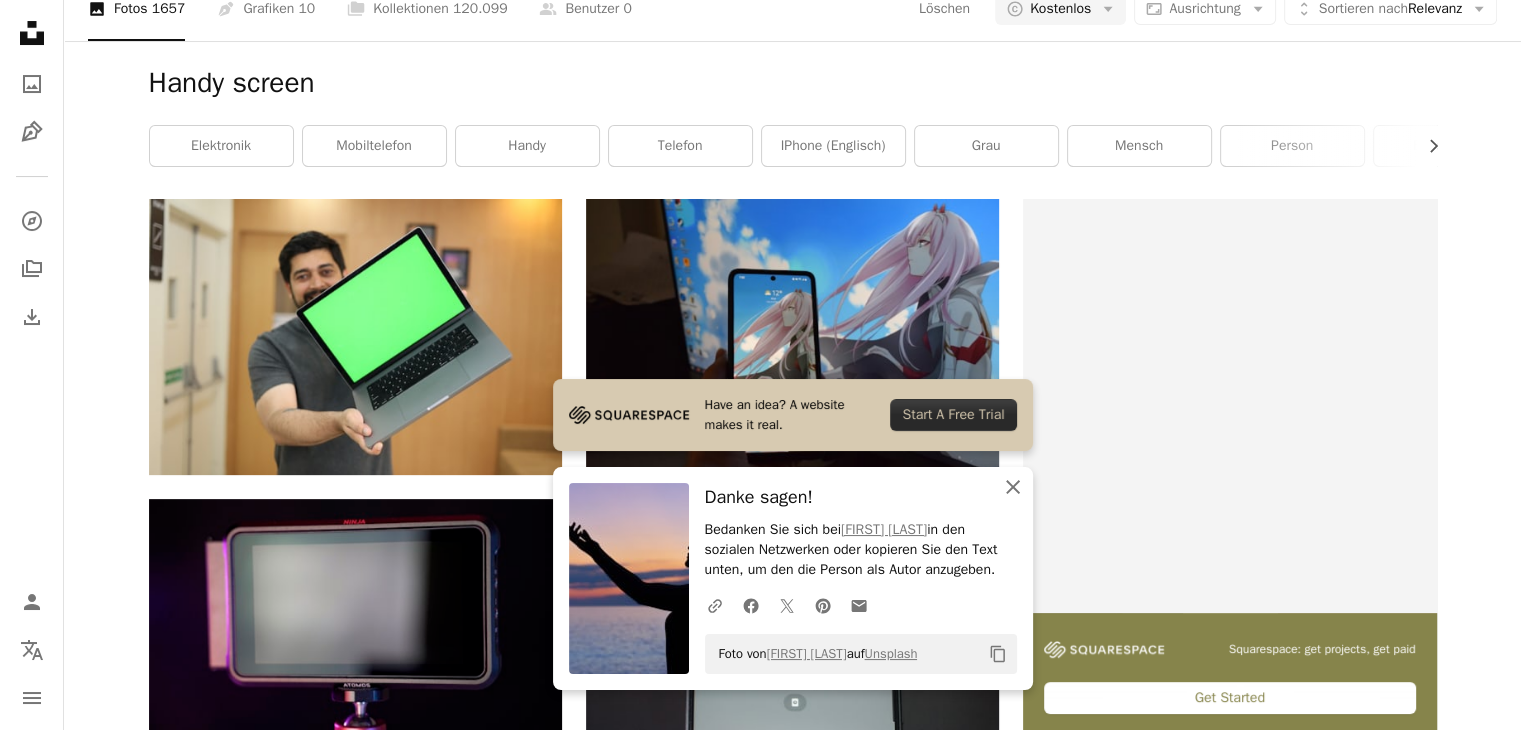 click 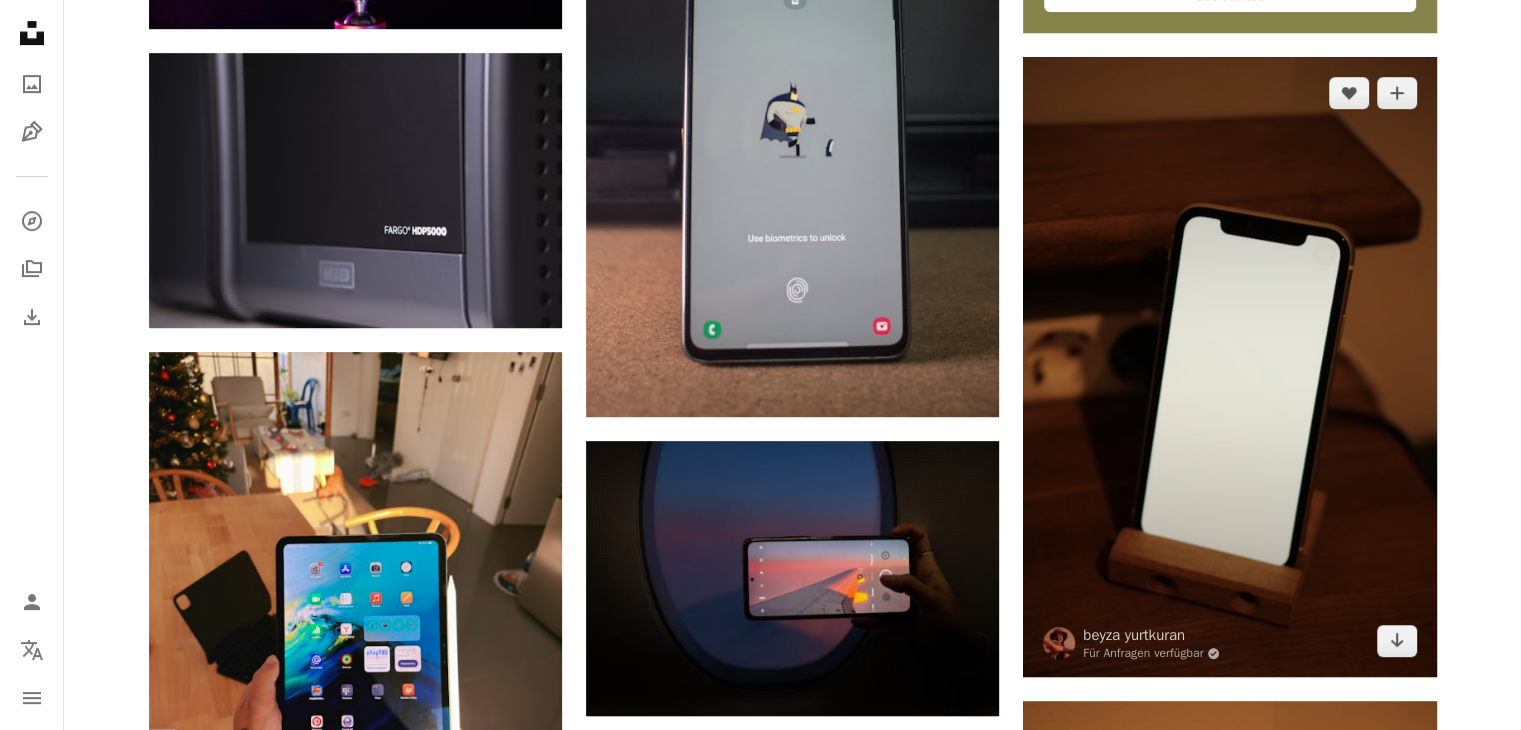 scroll, scrollTop: 1000, scrollLeft: 0, axis: vertical 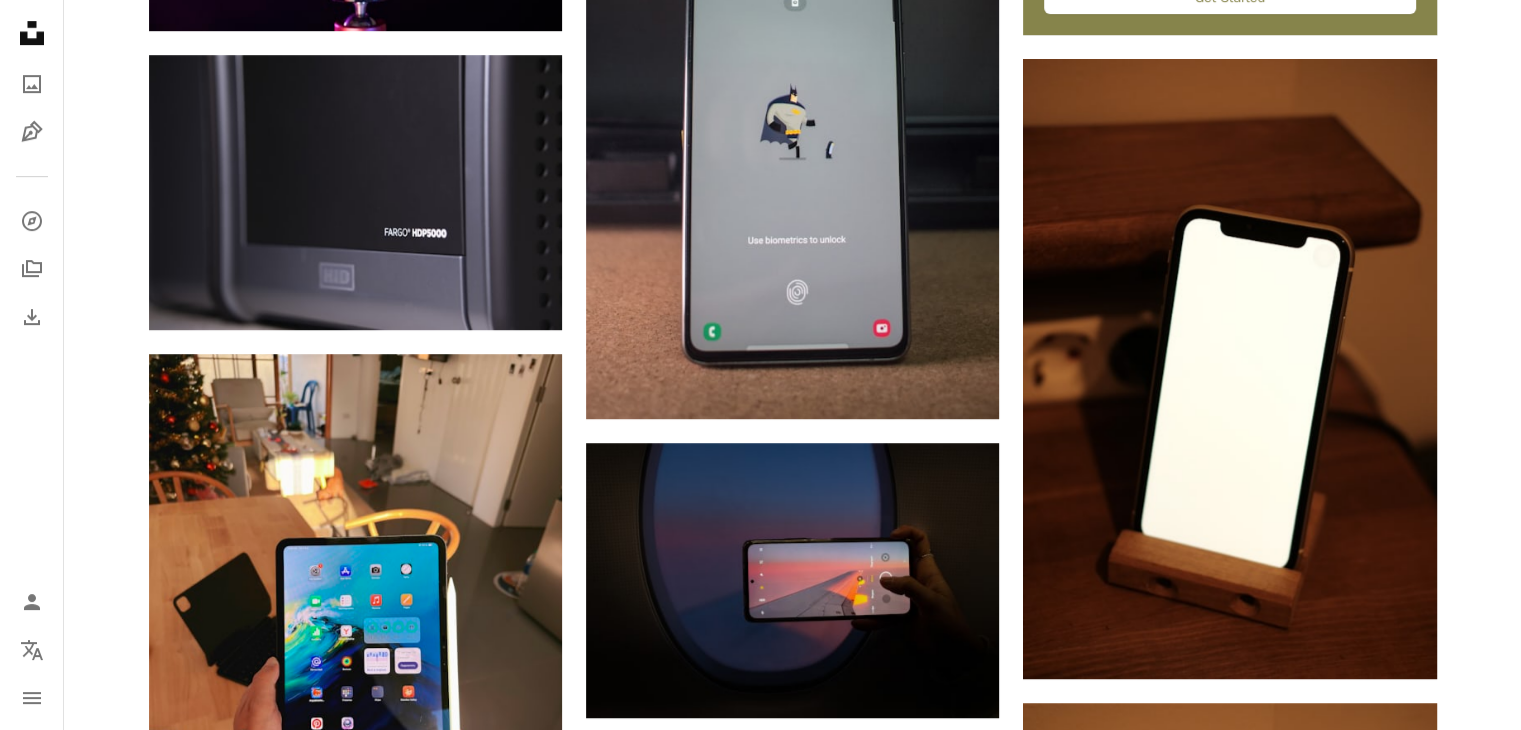 click on "A heart A plus sign [FIRST] [LAST] Arrow pointing down A heart A plus sign TheRegisti Für Anfragen verfügbar A checkmark inside of a circle Arrow pointing down A heart A plus sign Stebilex Systems Arrow pointing down A heart A plus sign Max Bvp Für Anfragen verfügbar A checkmark inside of a circle Arrow pointing down A heart A plus sign Maccy Für Anfragen verfügbar A checkmark inside of a circle Arrow pointing down A heart A plus sign Tai Bui Für Anfragen verfügbar A checkmark inside of a circle Arrow pointing down A heart A plus sign Tarn Nguyen Arrow pointing down A heart A plus sign Sam Grozyan Arrow pointing down A heart A plus sign lonely blue Für Anfragen verfügbar A checkmark inside of a circle Arrow pointing down A heart A plus sign Kelvin Mah Arrow pointing down A heart A plus sign Valery Sysoev Für Anfragen verfügbar A checkmark inside of a circle Arrow pointing down A heart A plus sign Kadyn Pierce Arrow pointing down A heart A plus sign Mindspace Studio Arrow pointing down A heart" at bounding box center [792, 1439] 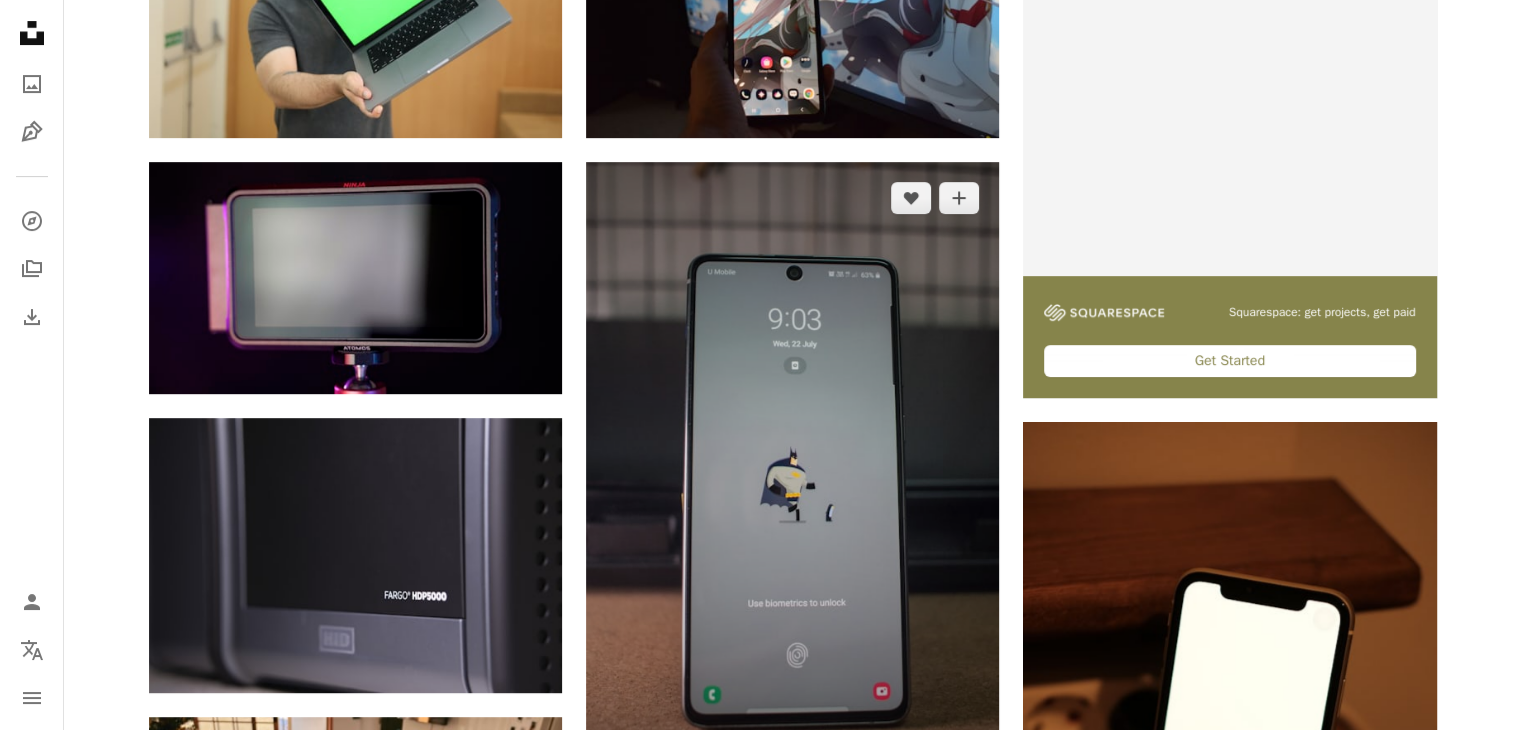 scroll, scrollTop: 600, scrollLeft: 0, axis: vertical 